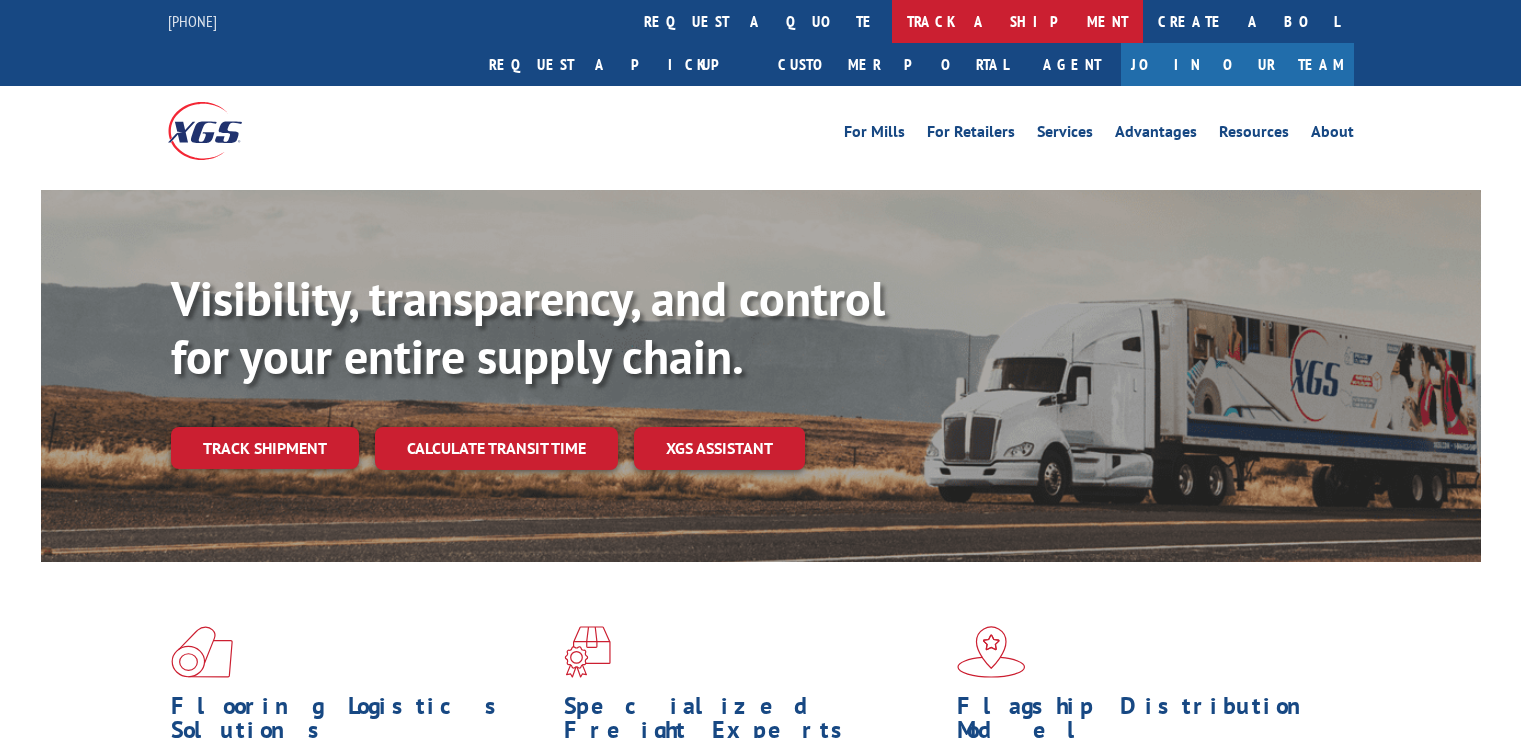 scroll, scrollTop: 0, scrollLeft: 0, axis: both 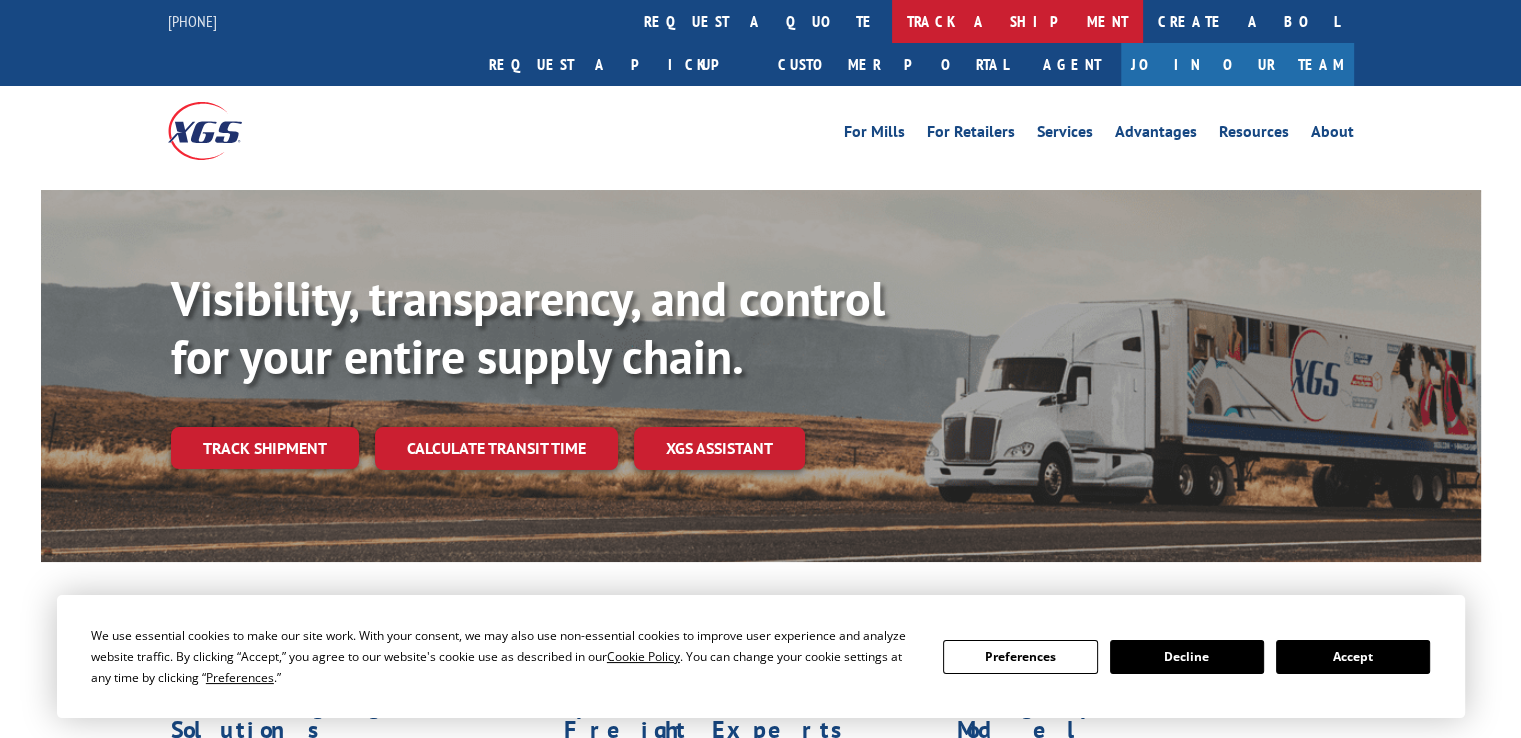 click on "track a shipment" at bounding box center [1017, 21] 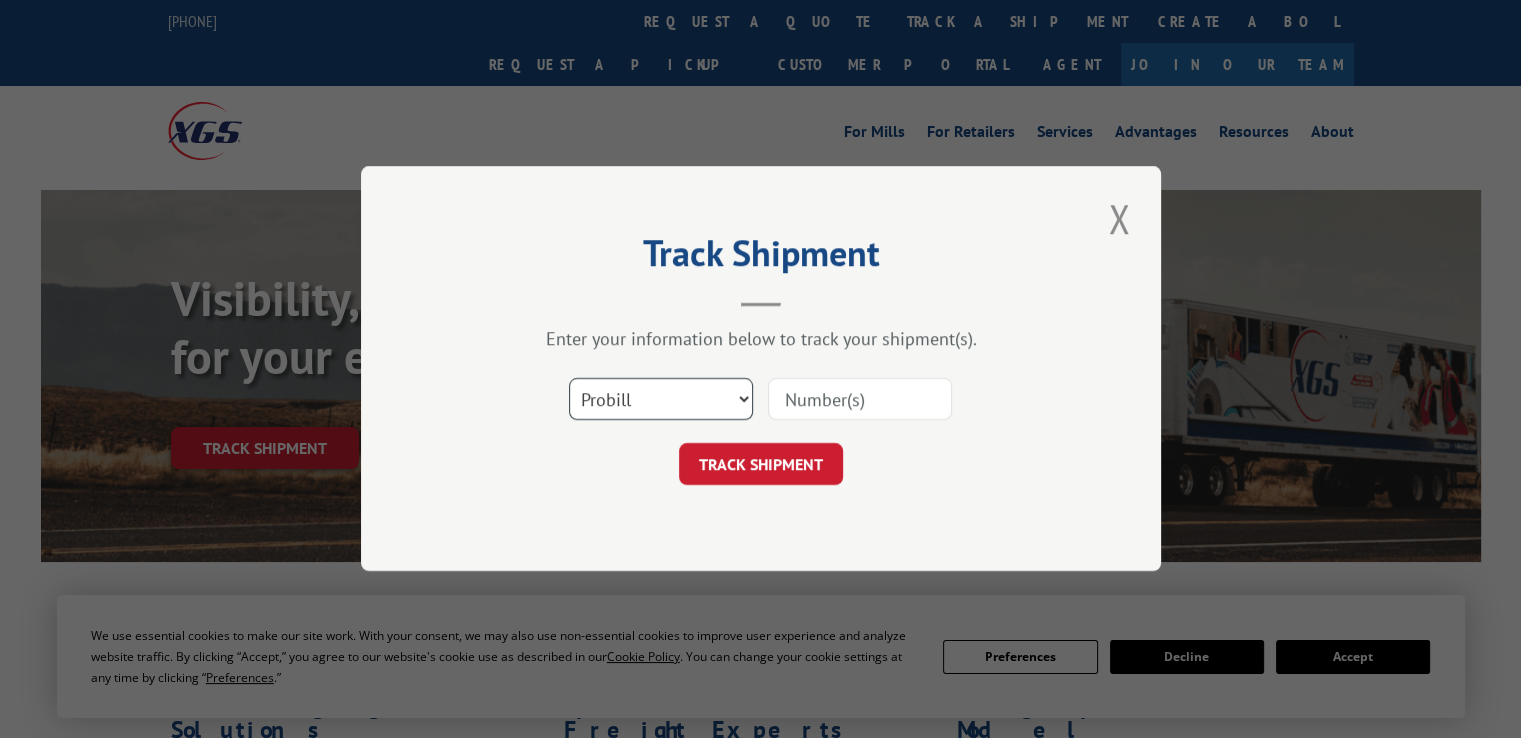 click on "Select category... Probill BOL PO" at bounding box center [661, 400] 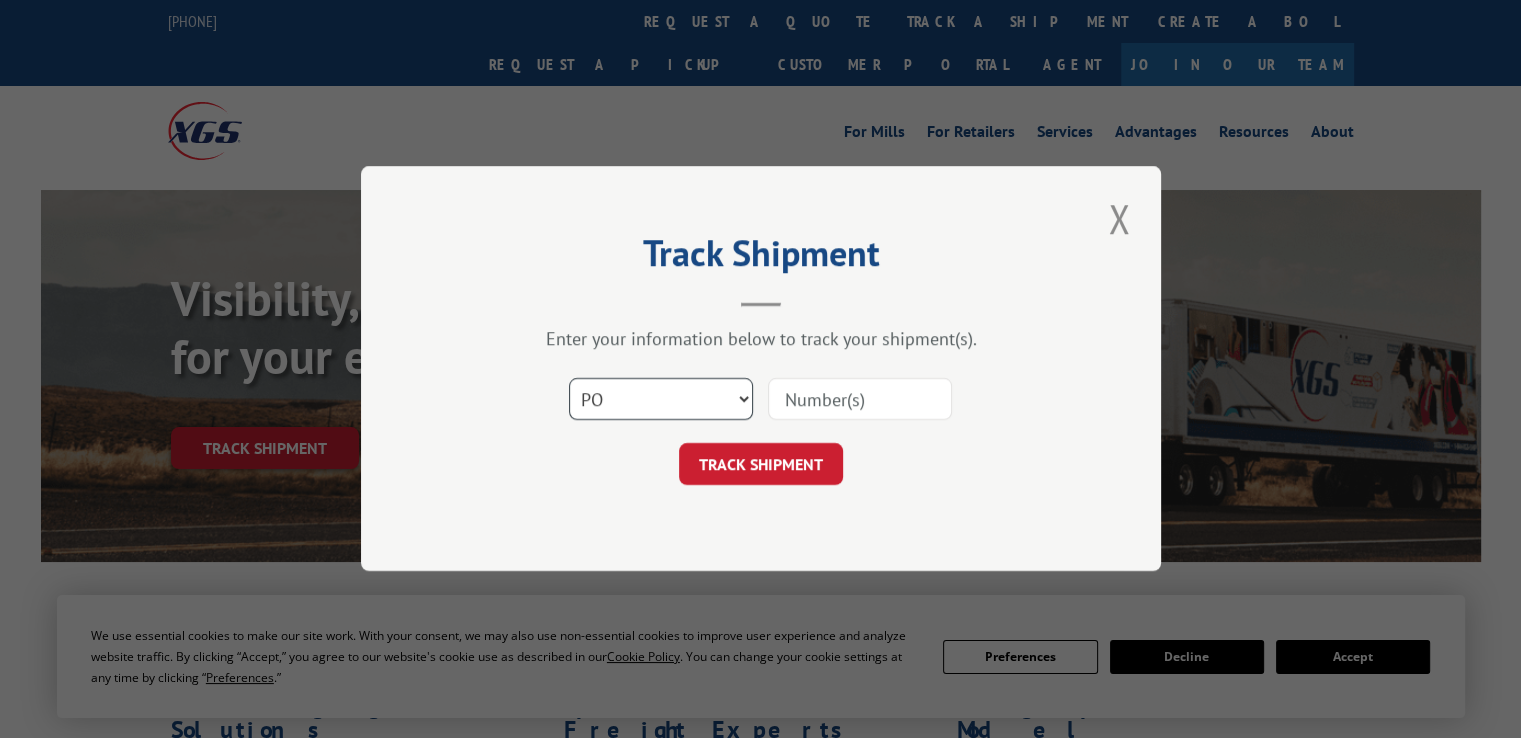 click on "Select category... Probill BOL PO" at bounding box center [661, 400] 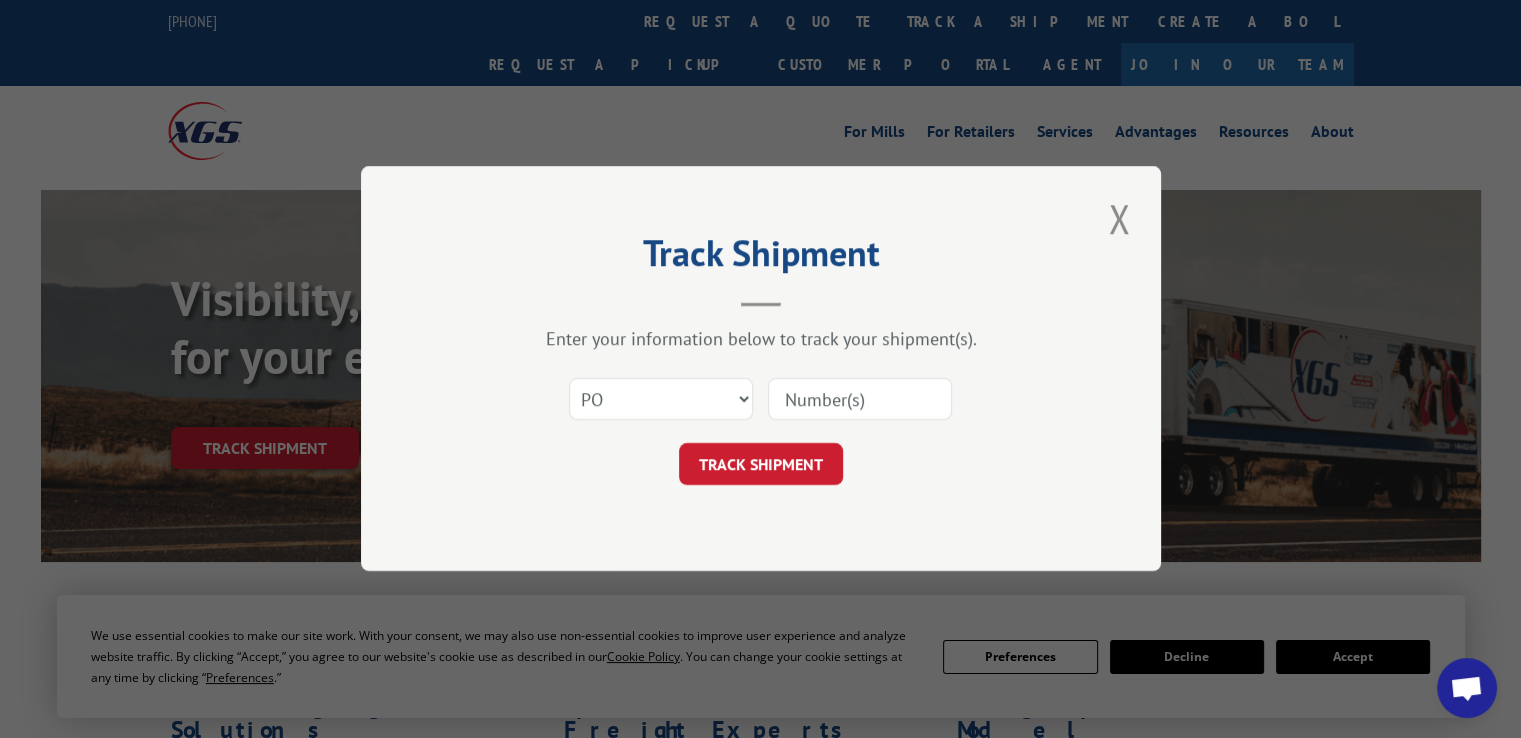 click at bounding box center (860, 400) 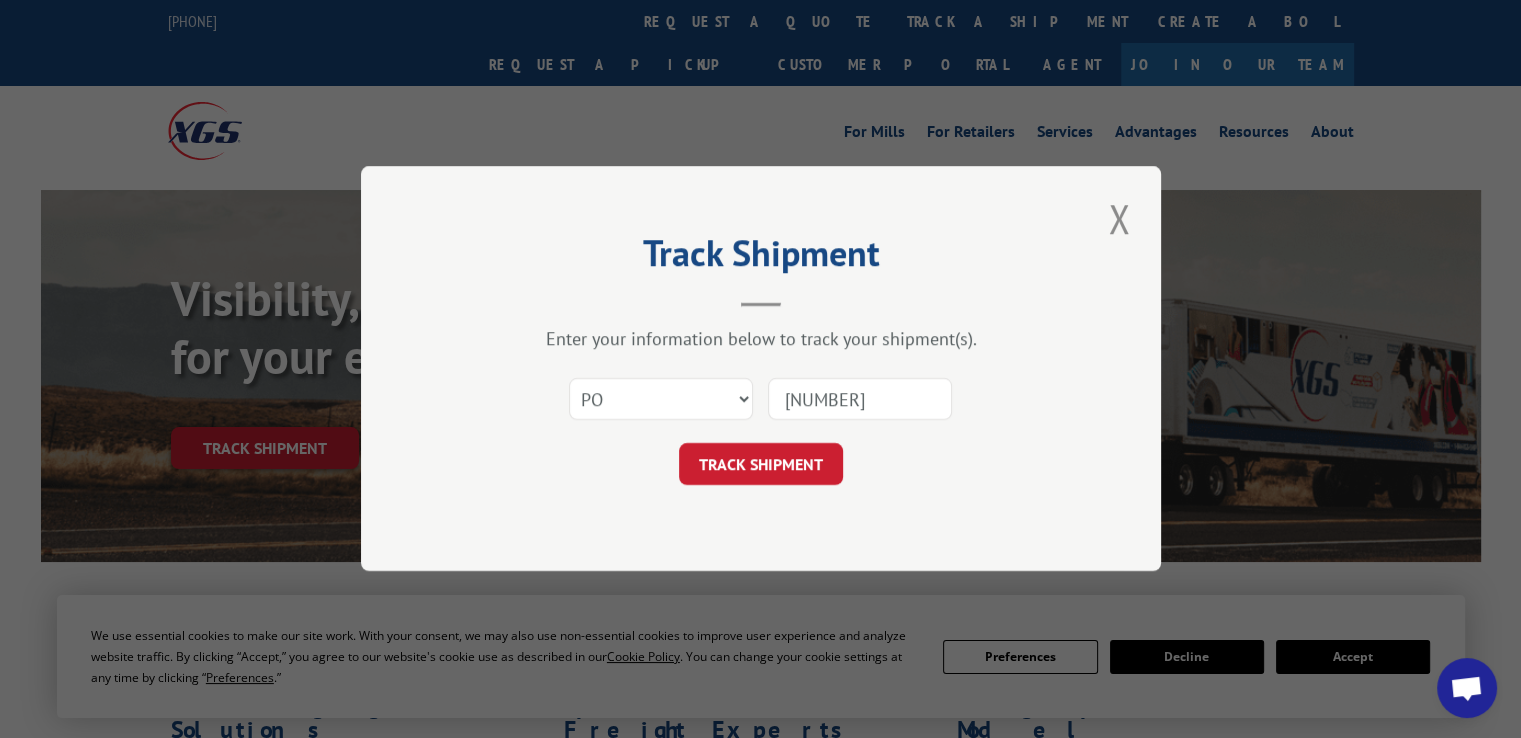 click on "[NUMBER]" at bounding box center [860, 400] 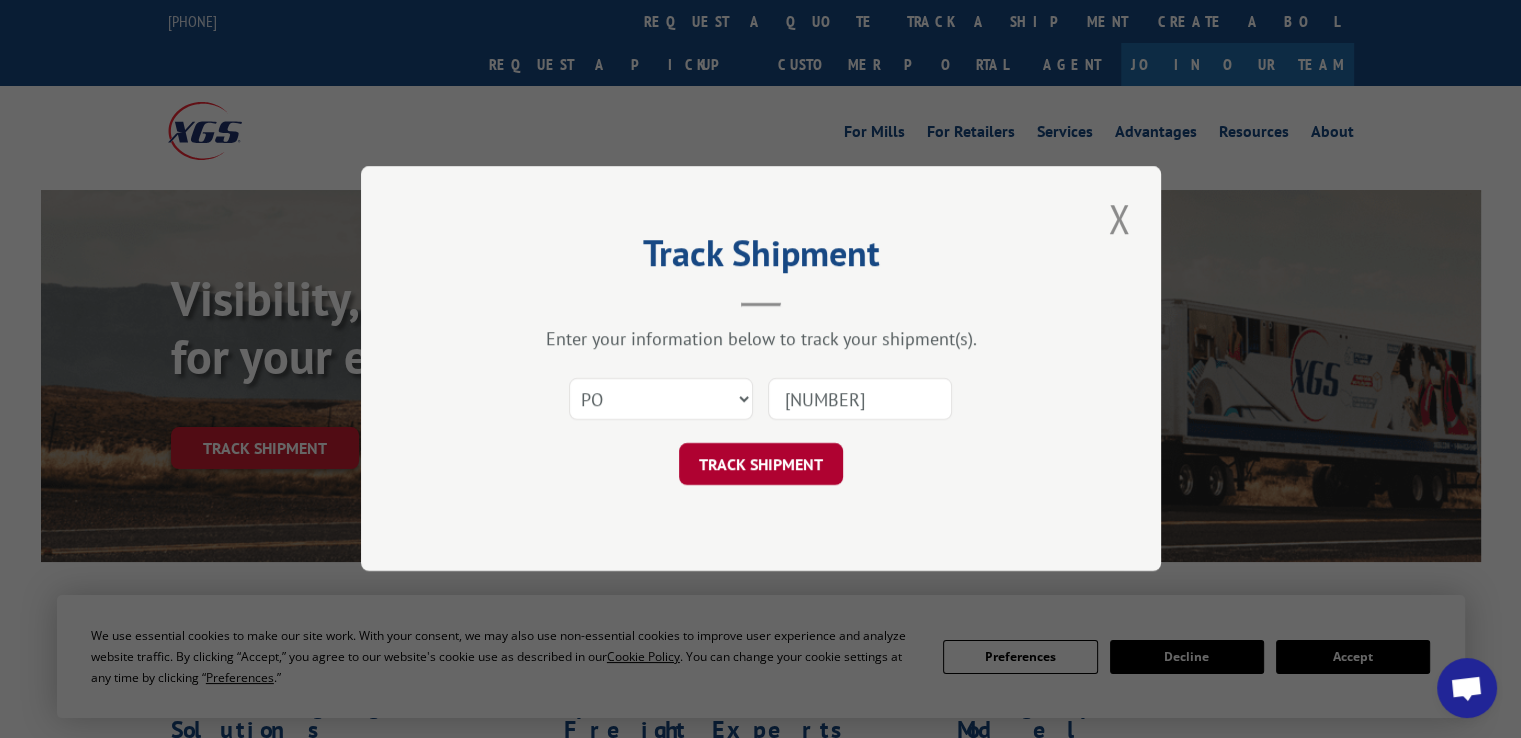 type on "[NUMBER]" 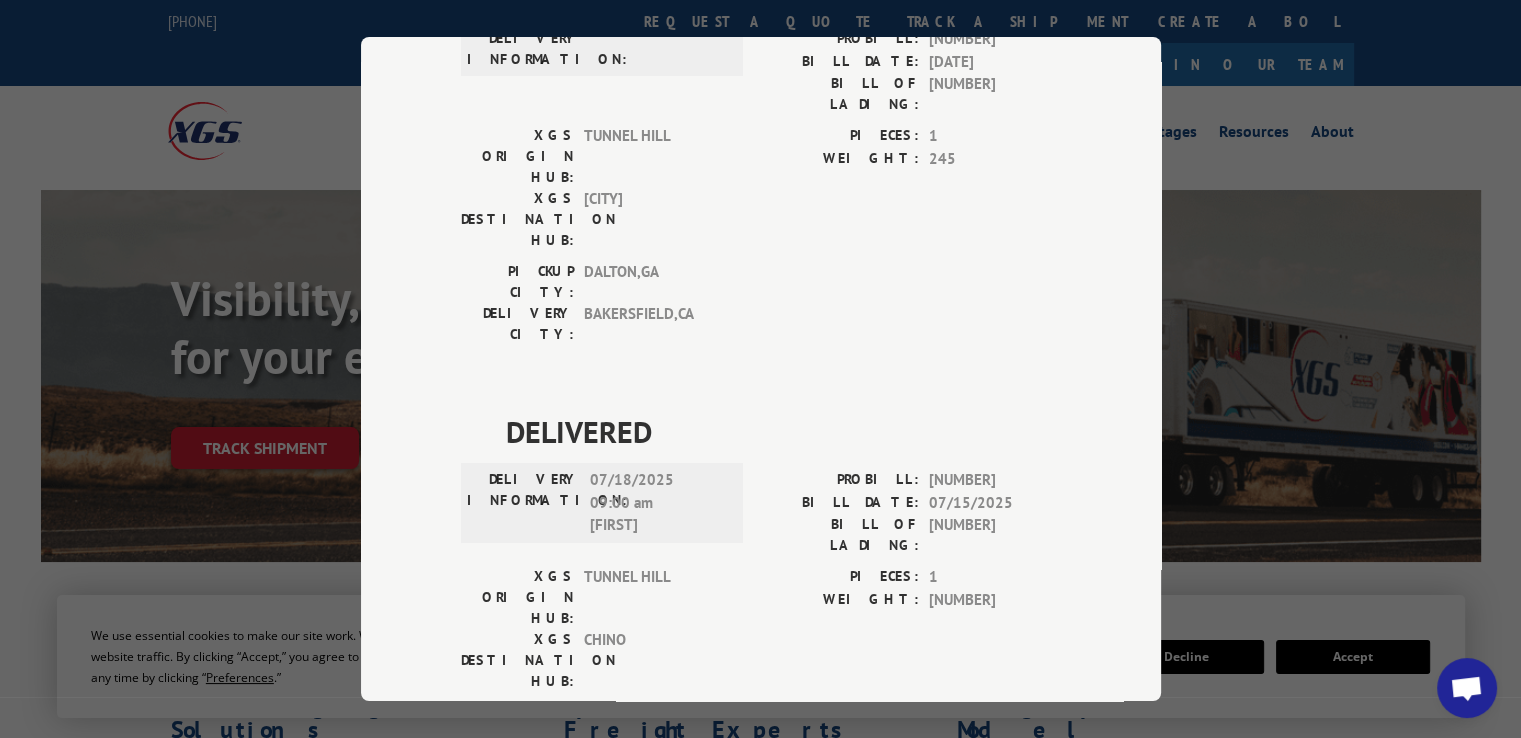 scroll, scrollTop: 0, scrollLeft: 0, axis: both 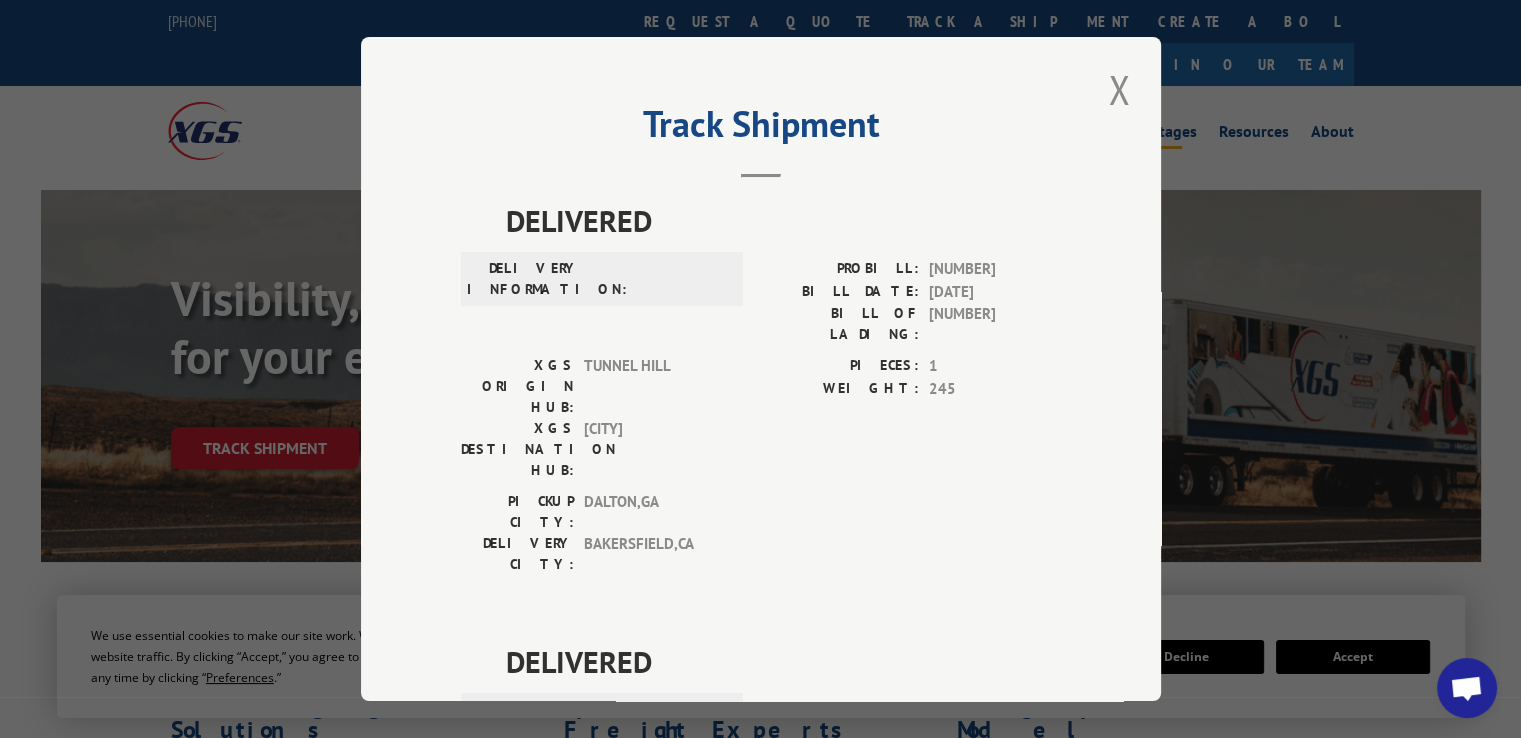 click at bounding box center (1119, 89) 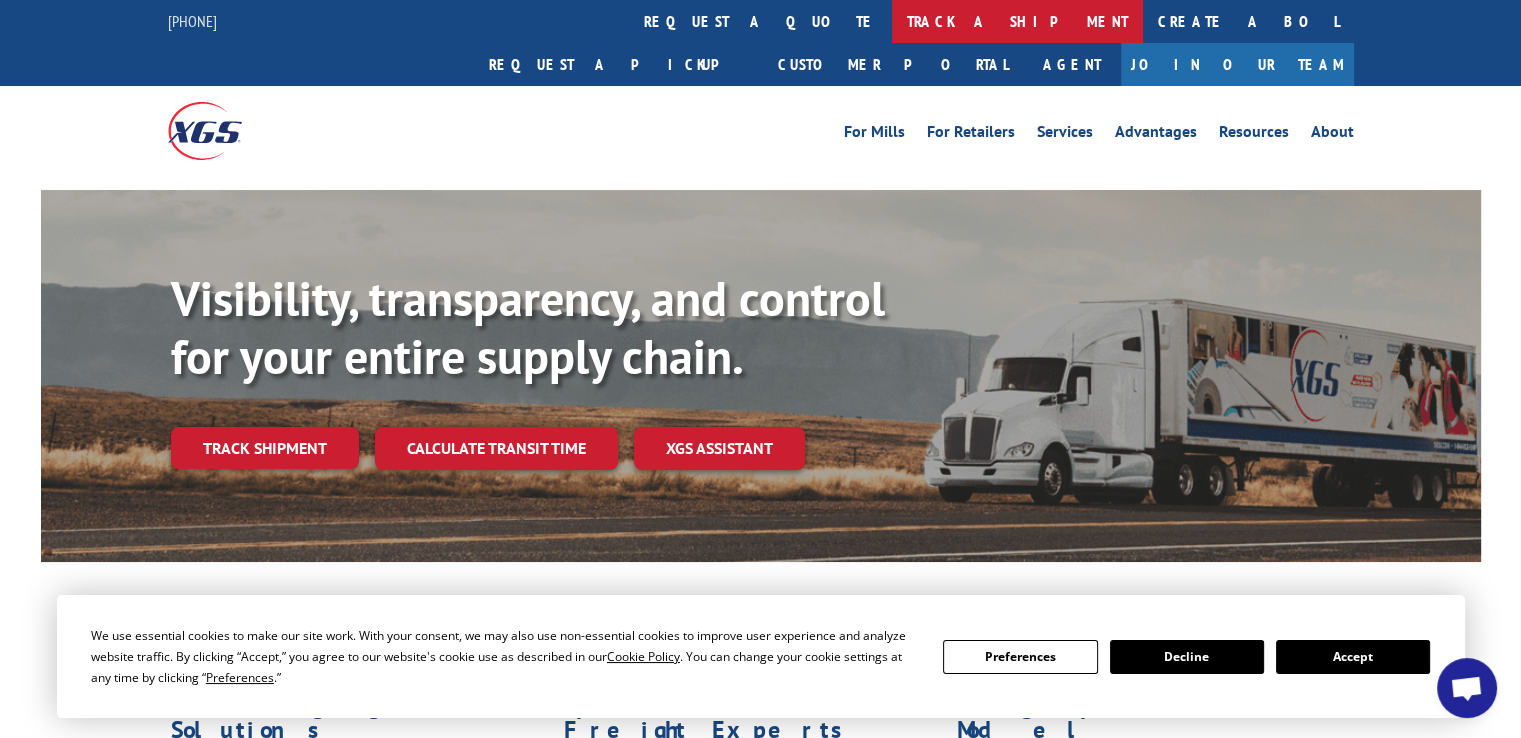 click on "track a shipment" at bounding box center [1017, 21] 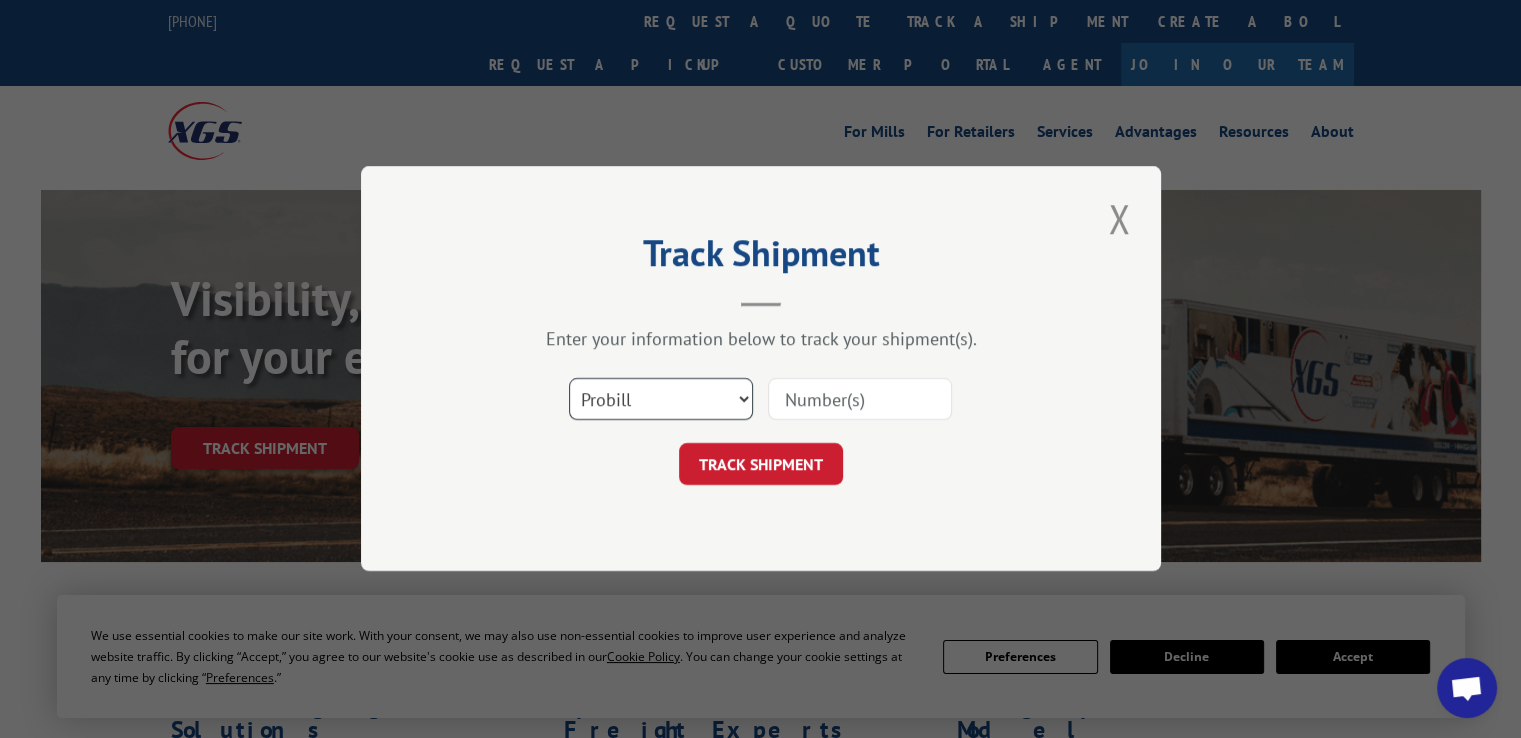 click on "Select category... Probill BOL PO" at bounding box center [661, 400] 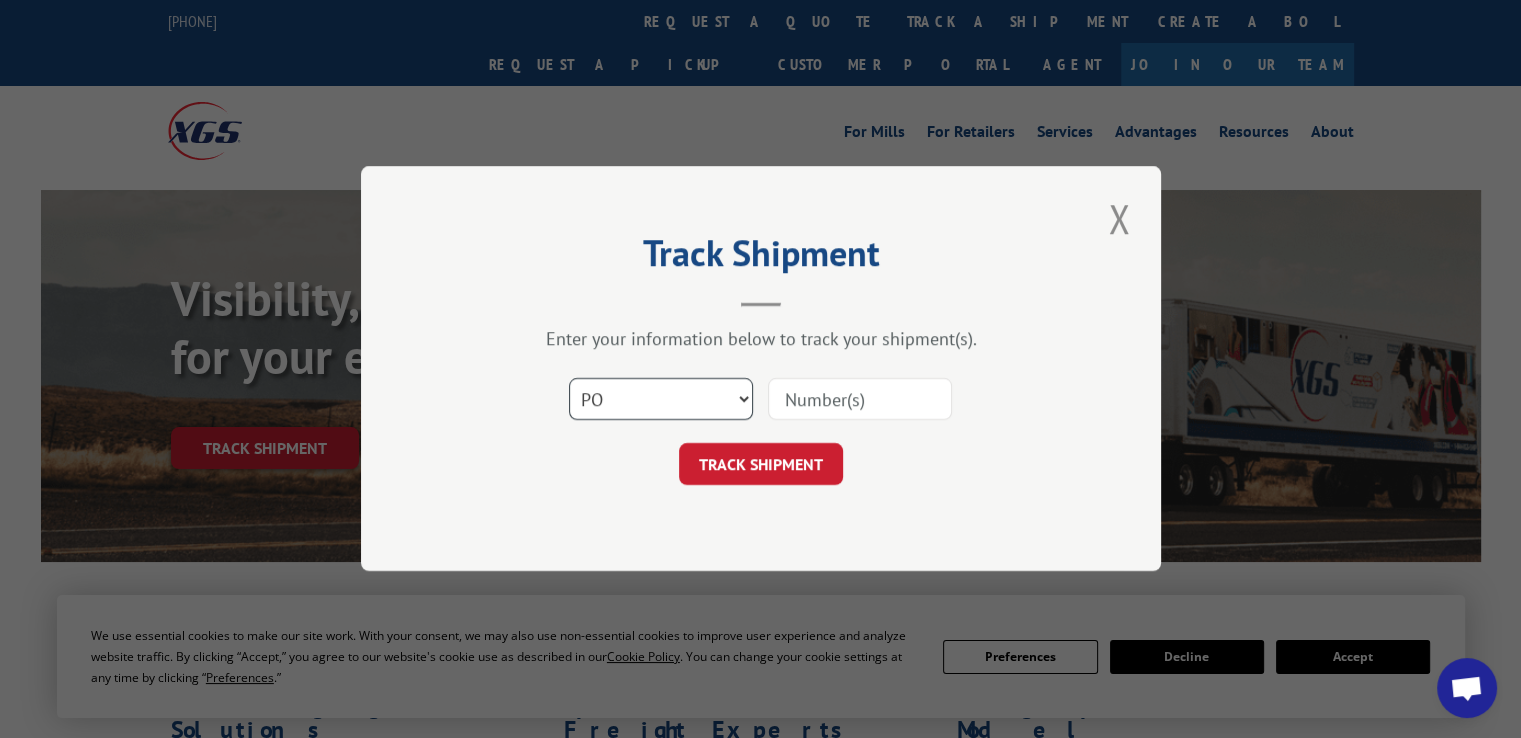 click on "Select category... Probill BOL PO" at bounding box center [661, 400] 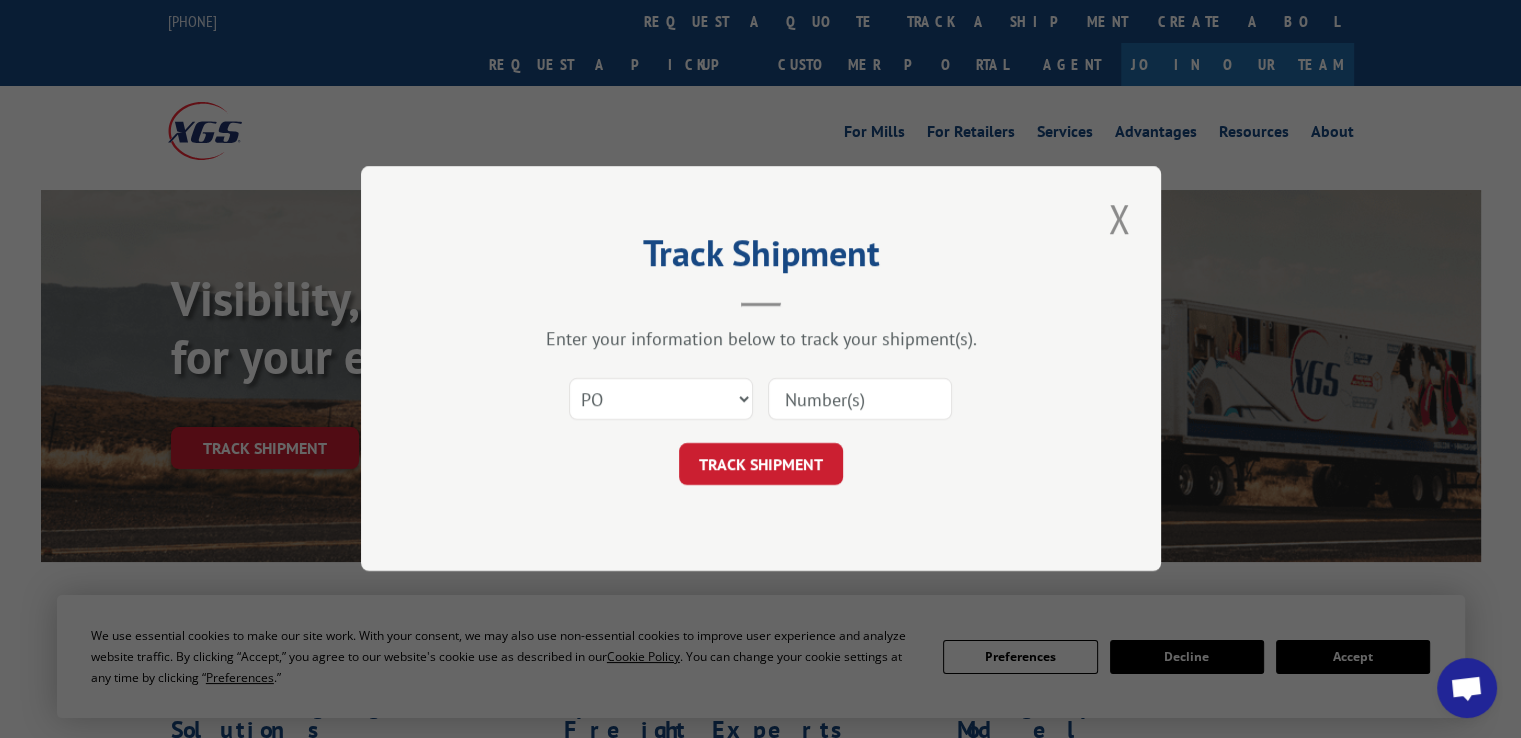 click at bounding box center [860, 400] 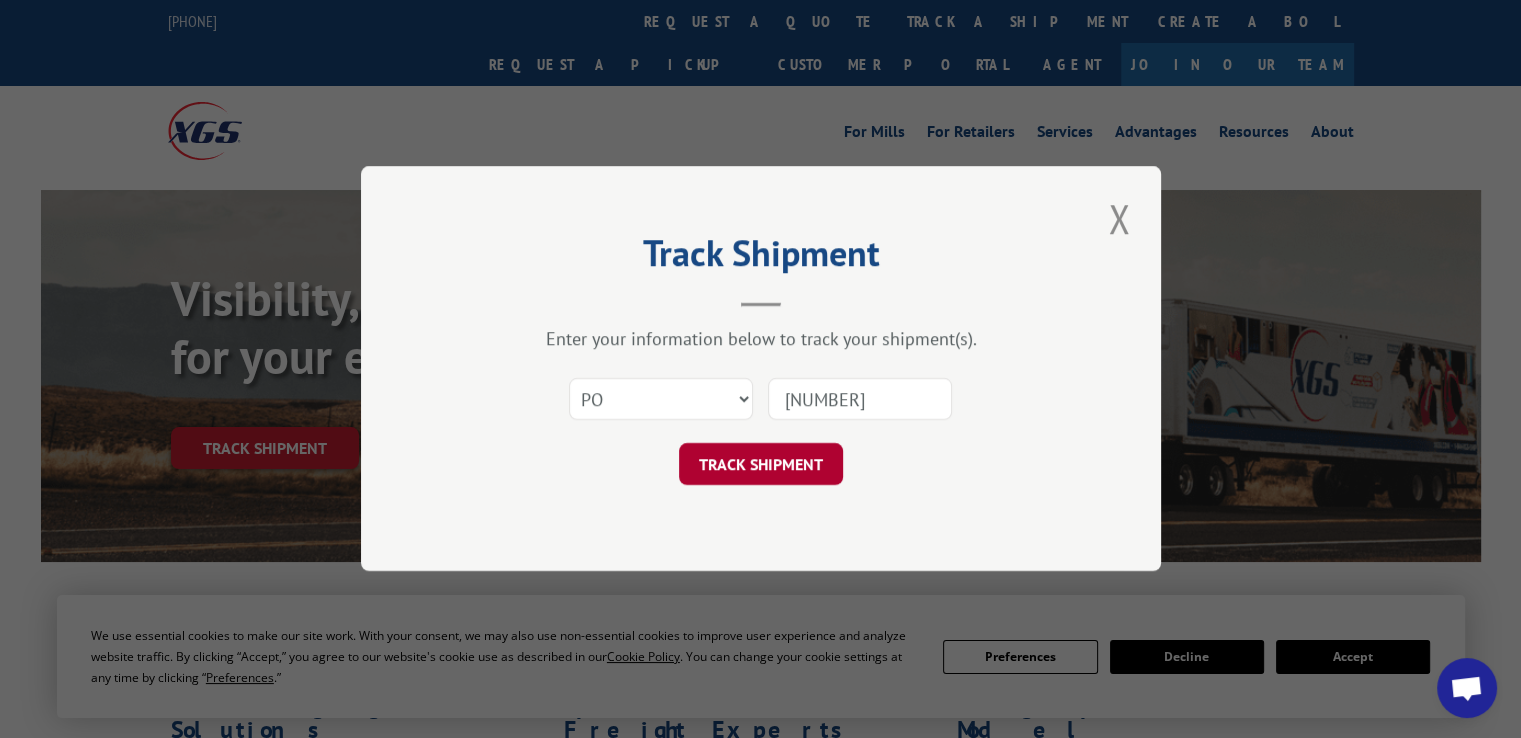 type on "[NUMBER]" 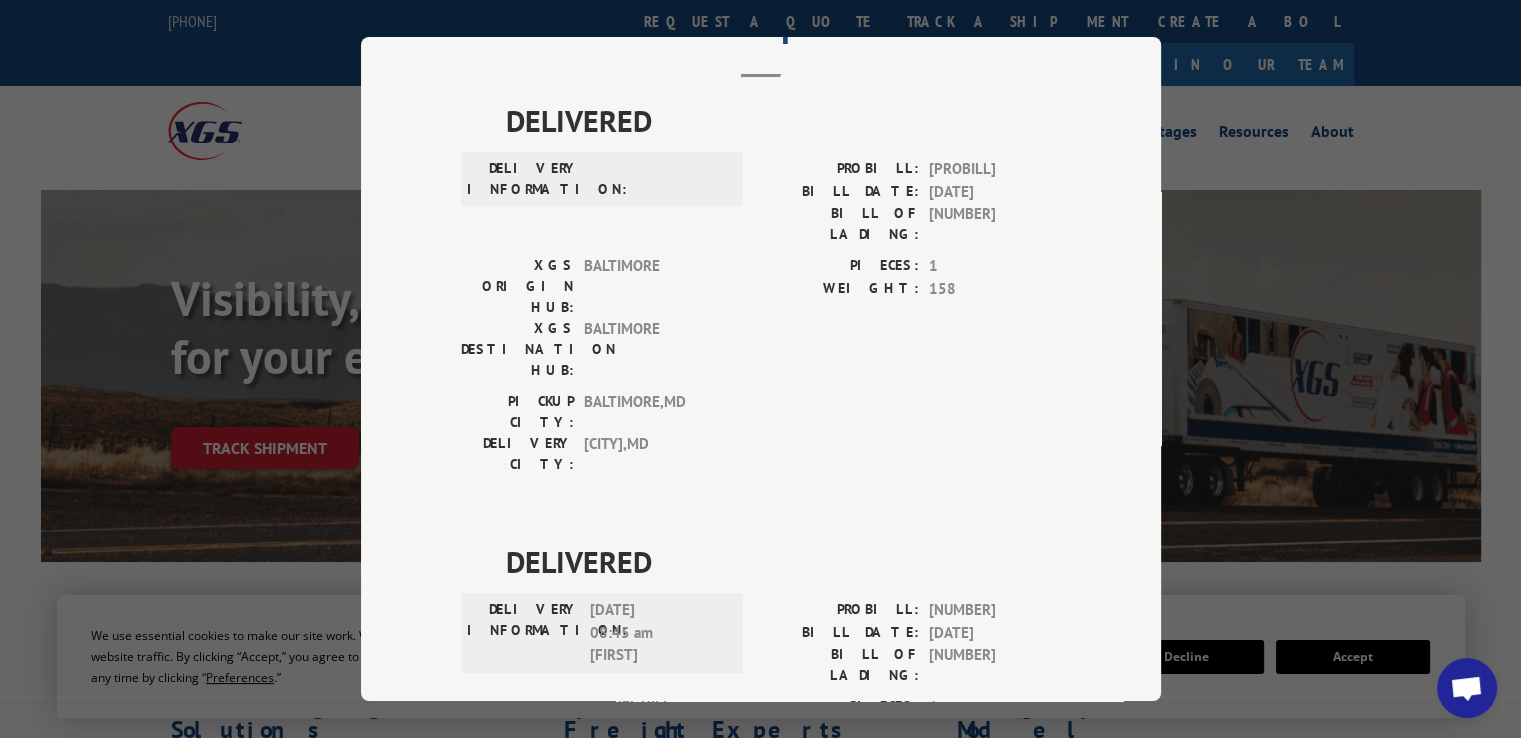 scroll, scrollTop: 0, scrollLeft: 0, axis: both 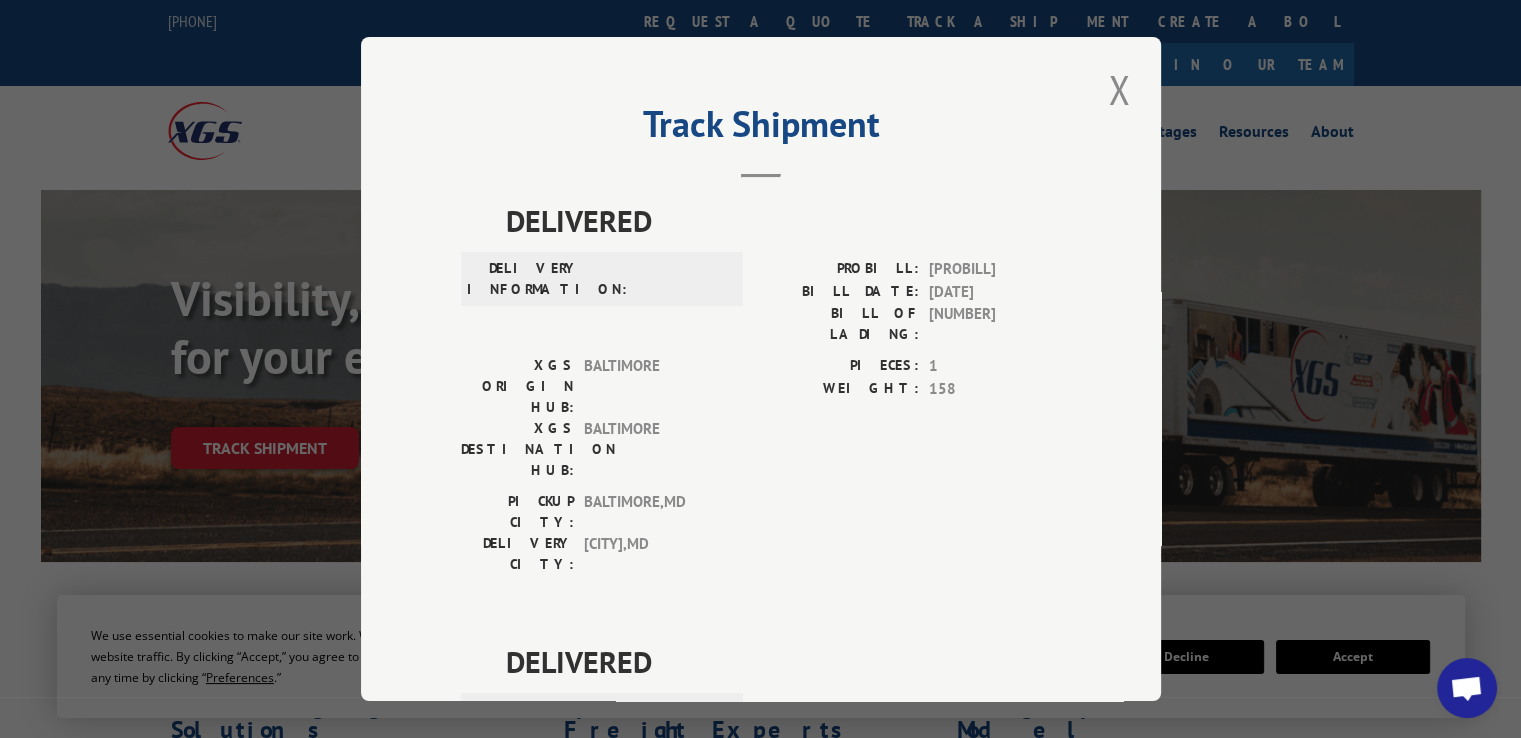 click on "PICKUP CITY: [CITY] , [STATE] DELIVERY CITY: [CITY] , [STATE]" at bounding box center (761, 538) 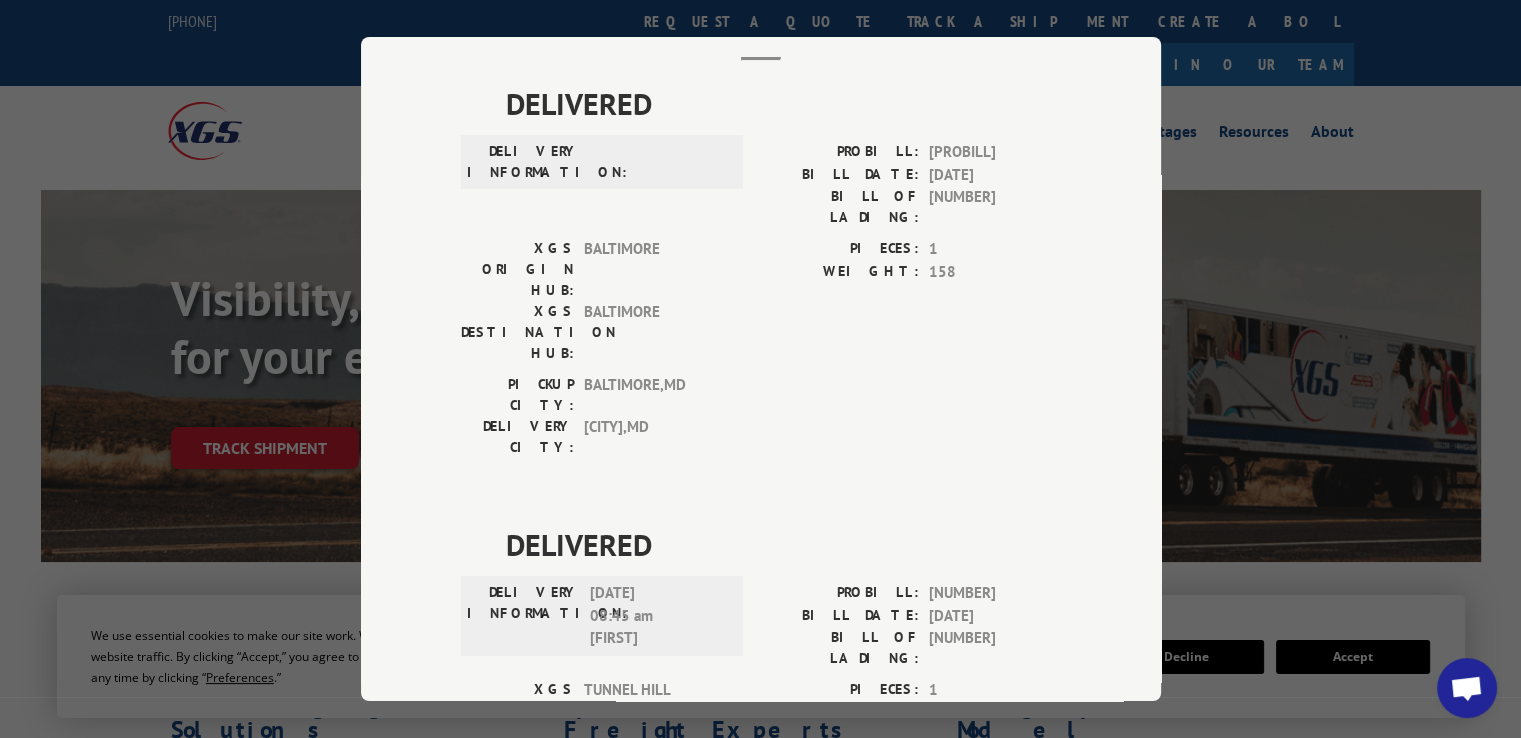 scroll, scrollTop: 0, scrollLeft: 0, axis: both 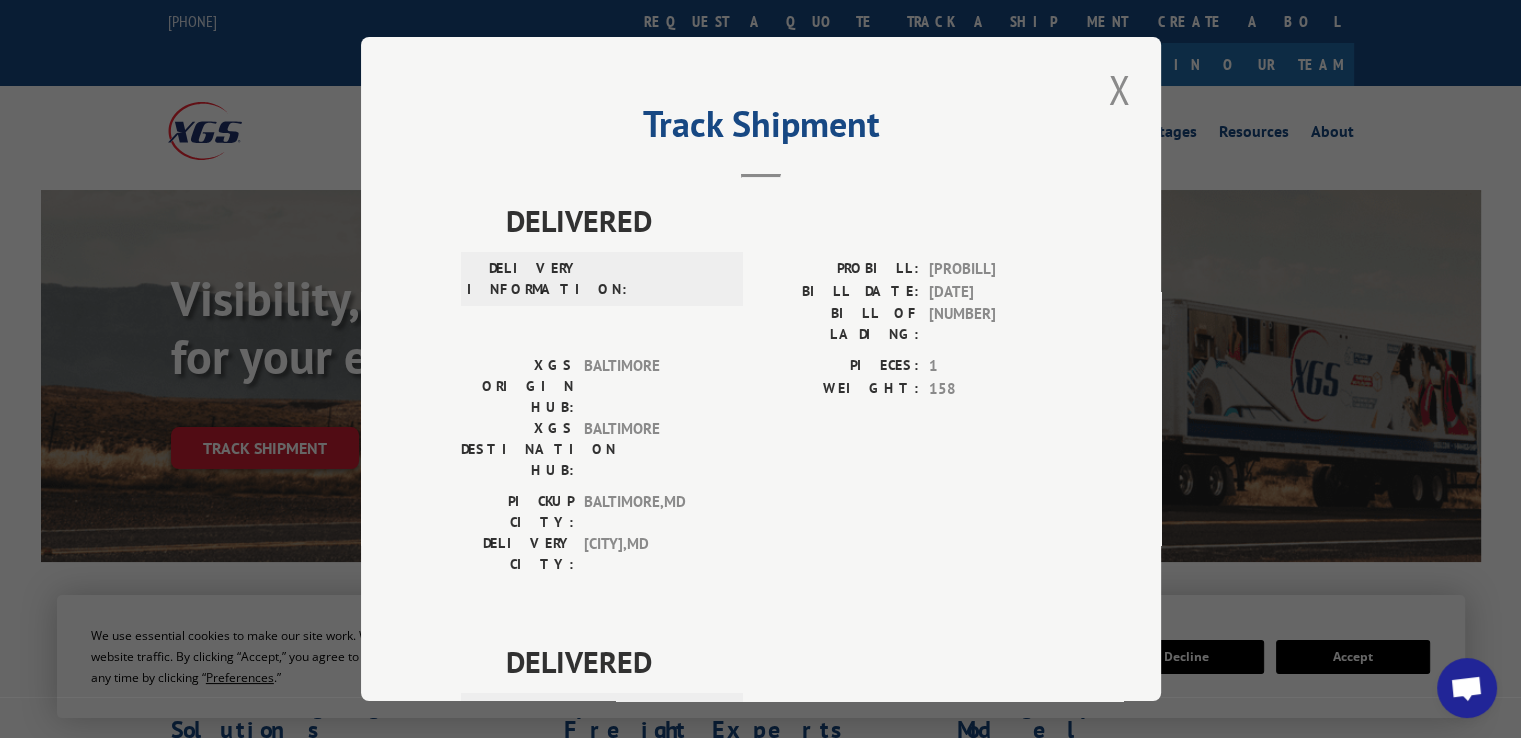 click on "XGS ORIGIN HUB: [CITY] XGS DESTINATION HUB: [CITY] PIECES: 1 WEIGHT: 158" at bounding box center (761, 423) 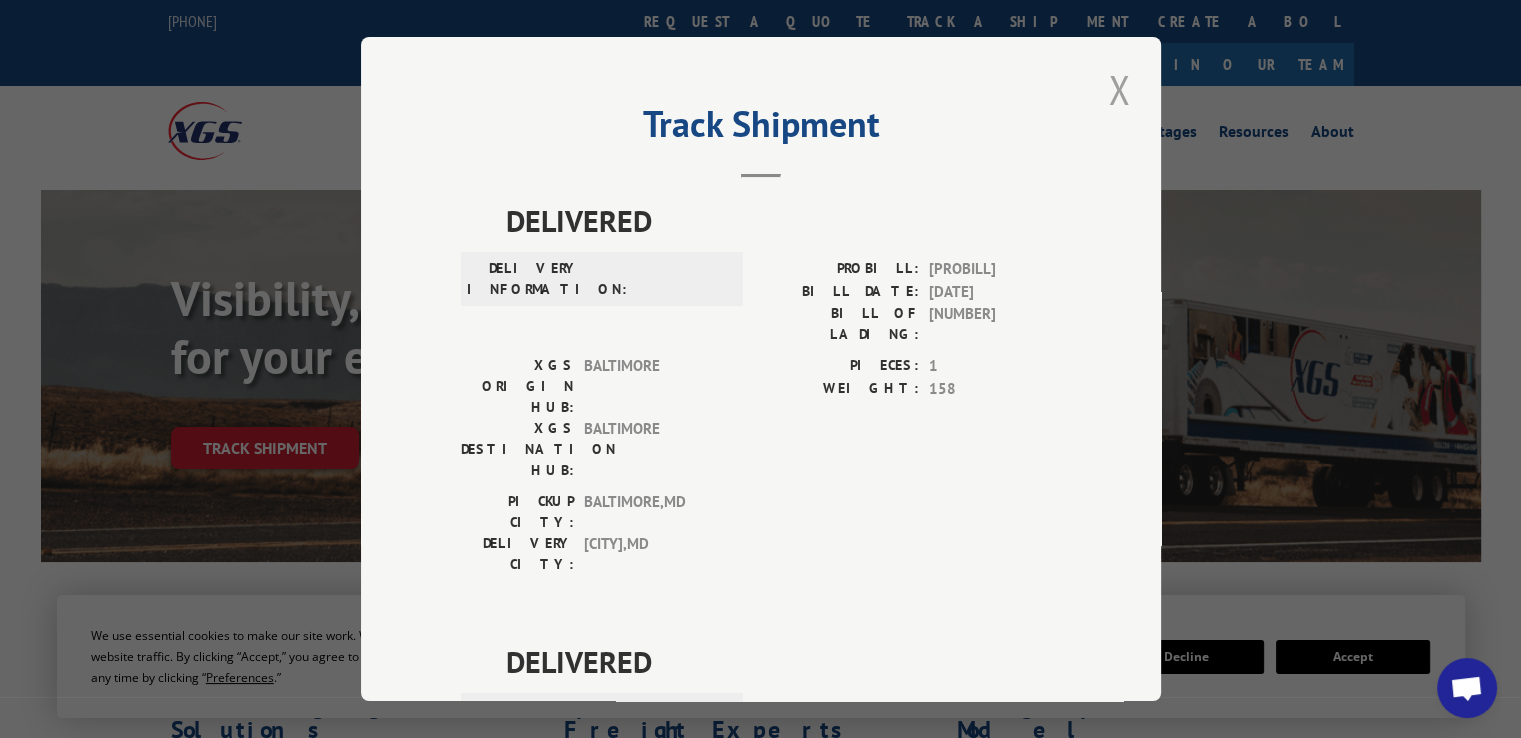 click at bounding box center [1119, 89] 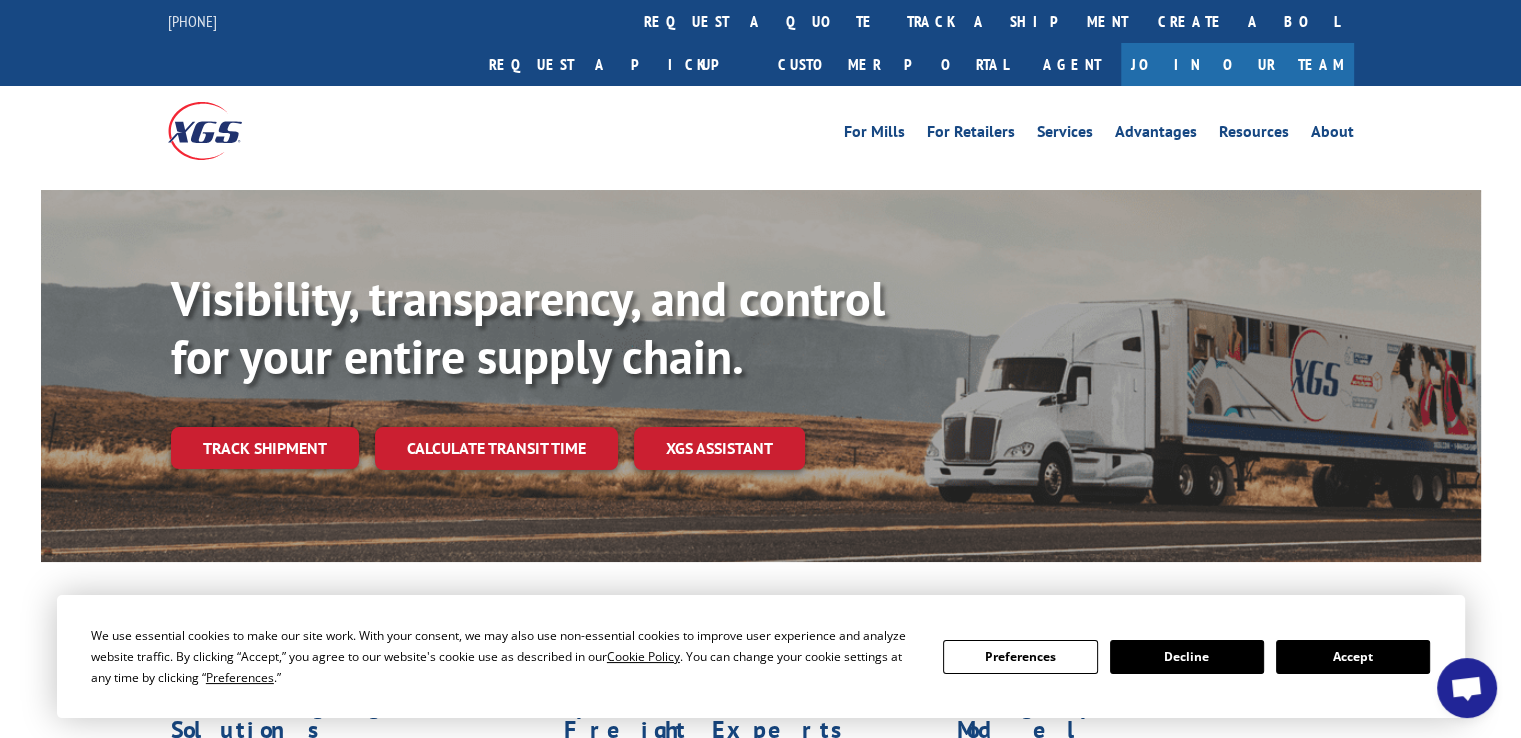 click at bounding box center (316, 130) 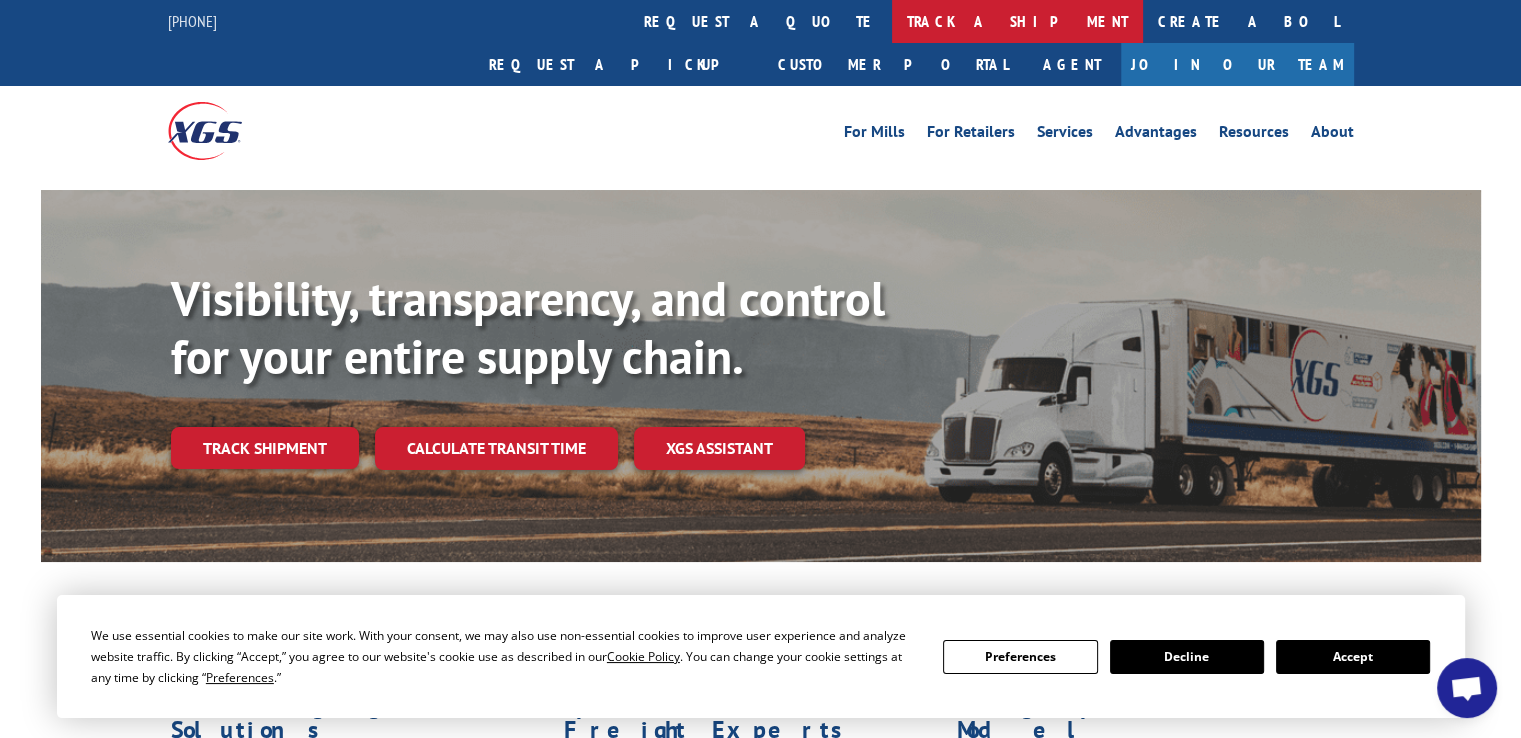 click on "track a shipment" at bounding box center (1017, 21) 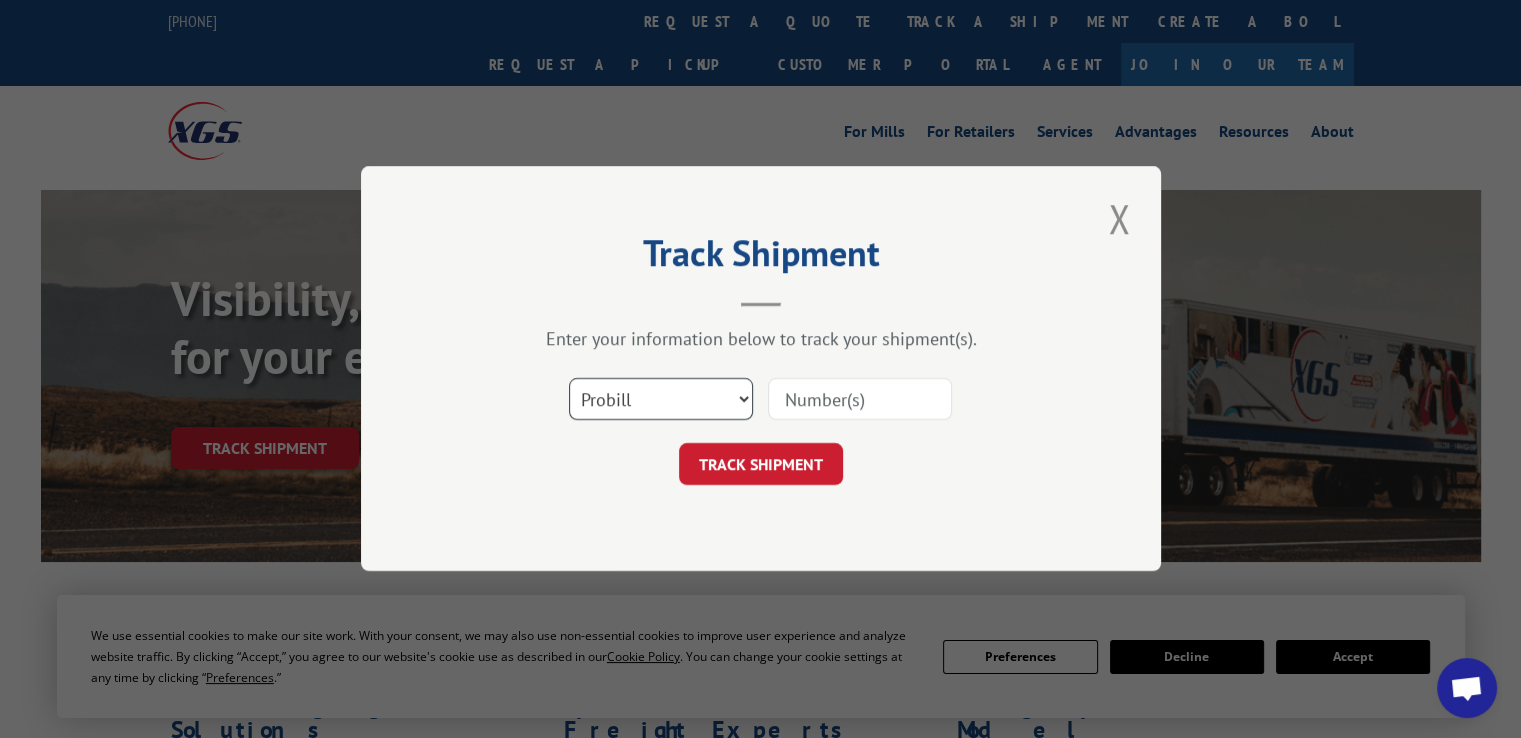 click on "Select category... Probill BOL PO" at bounding box center (661, 400) 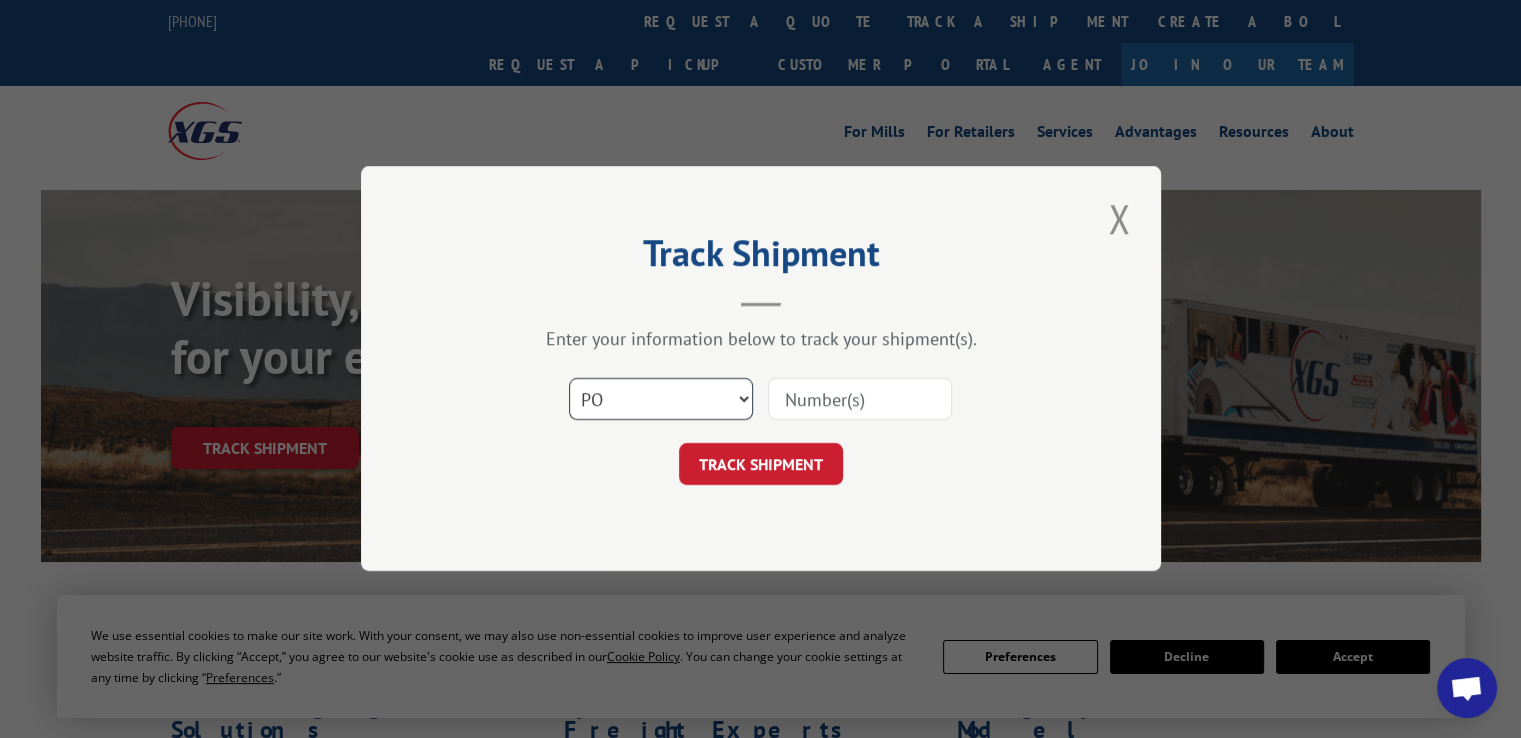 click on "Select category... Probill BOL PO" at bounding box center (661, 400) 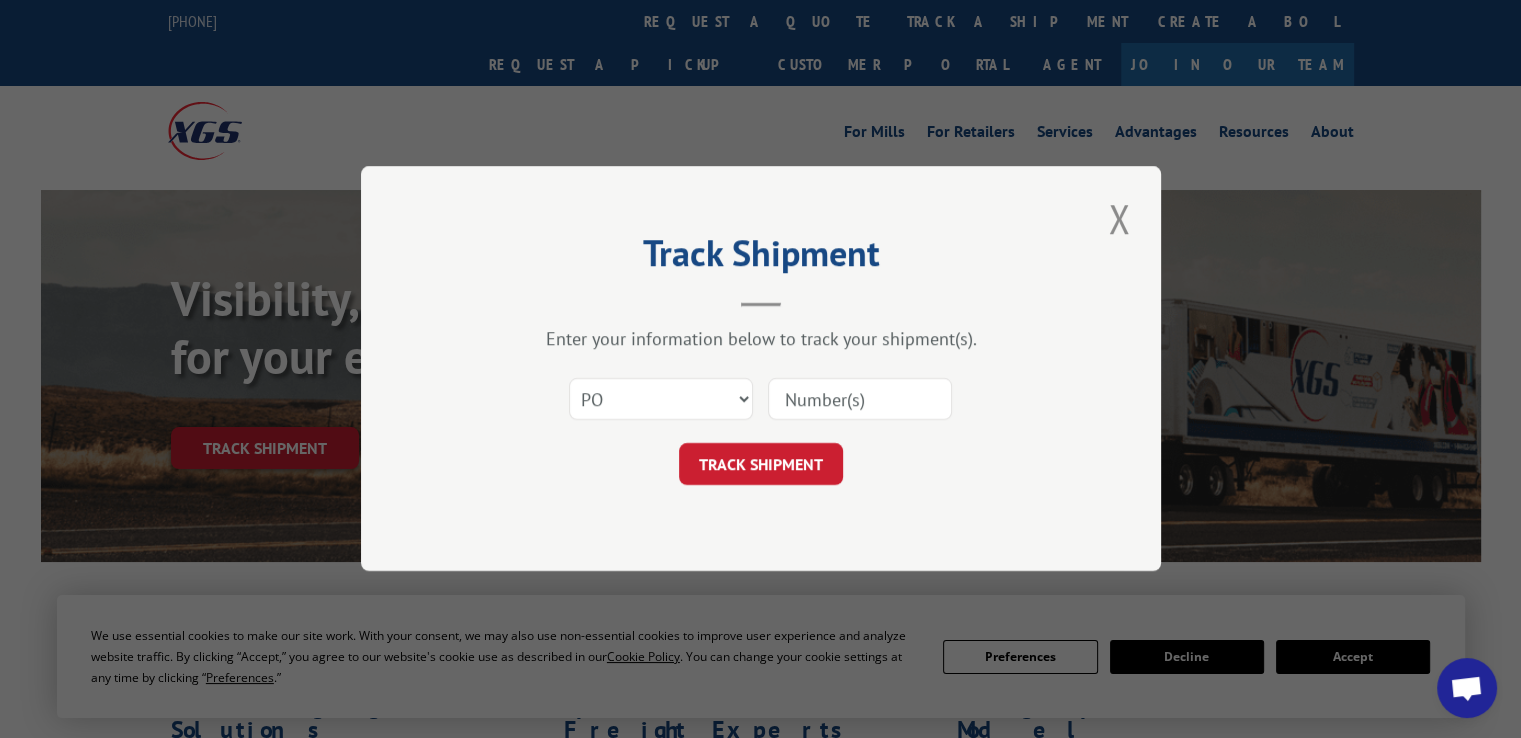 click at bounding box center [860, 400] 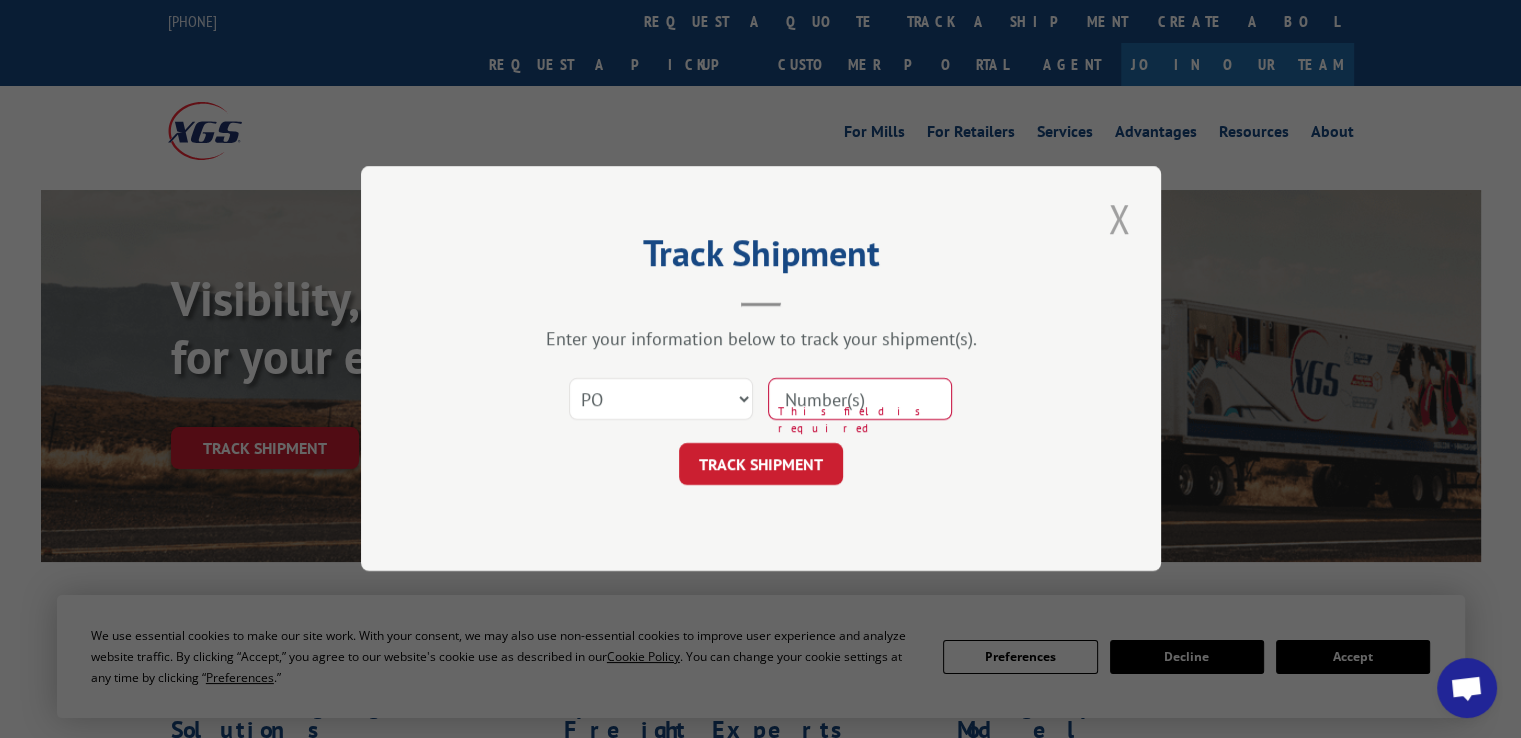 click at bounding box center (1119, 218) 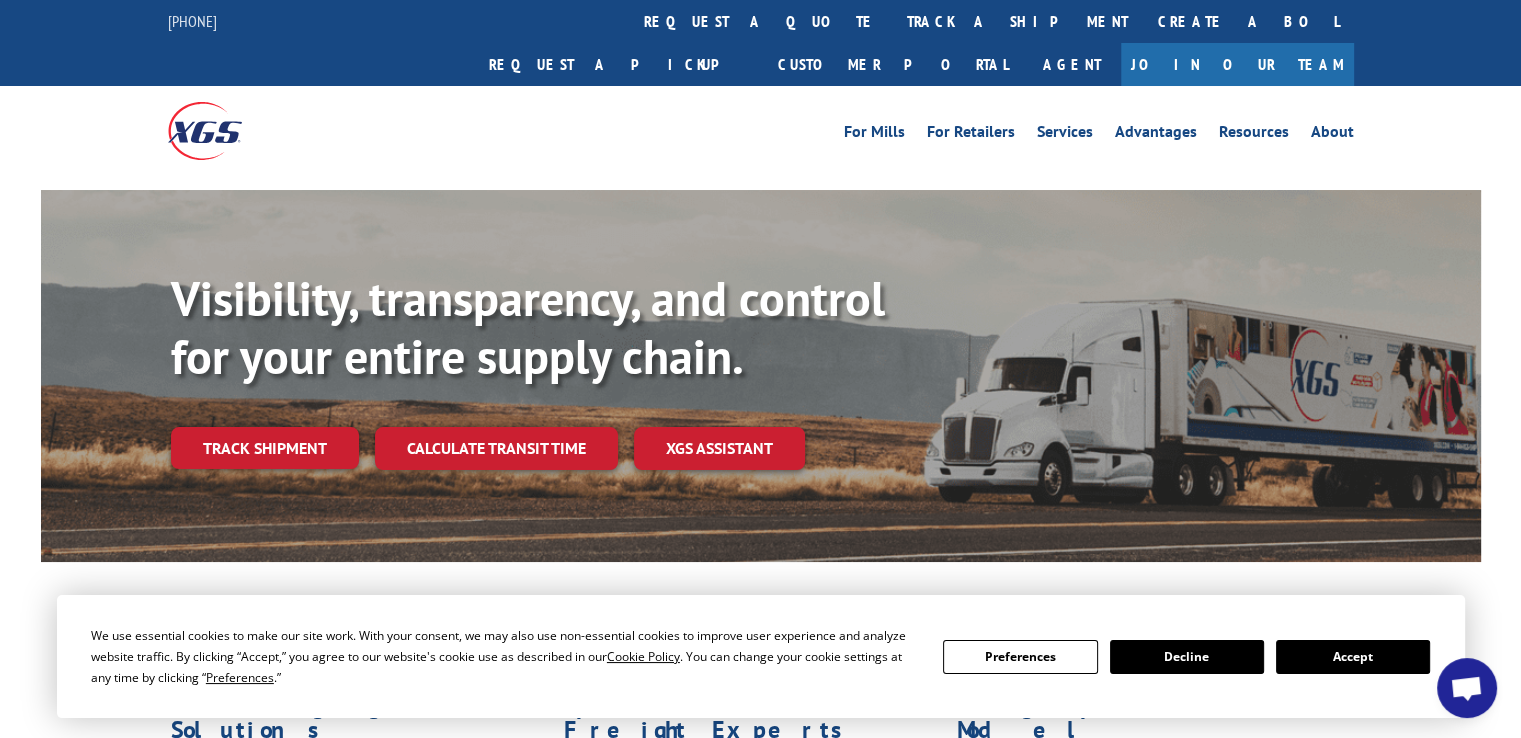 click on "For Mills
For Retailers
Services
Advantages
Resources
About
For Mills
For Retailers
Services
Advantages
Resources
About" at bounding box center [909, 131] 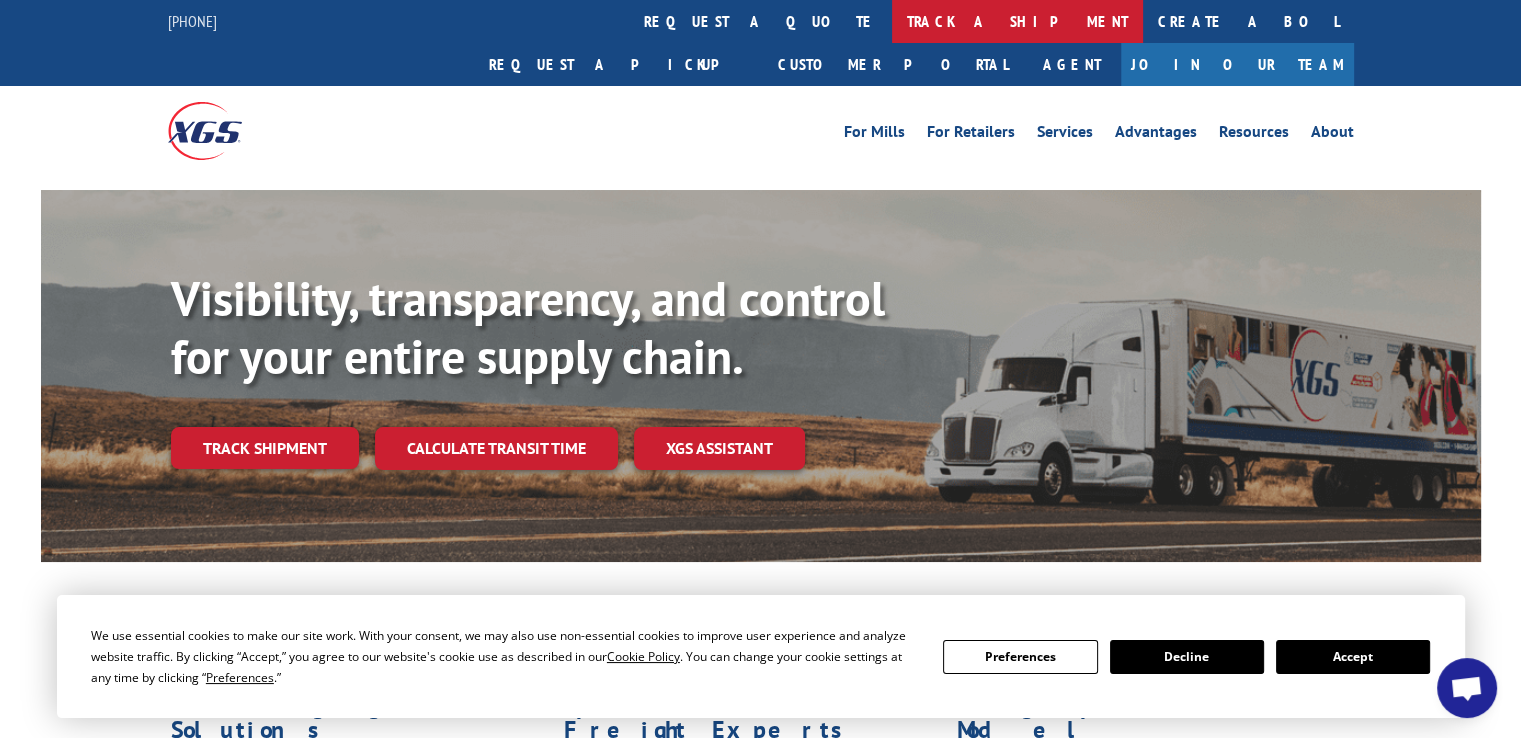 click on "track a shipment" at bounding box center [1017, 21] 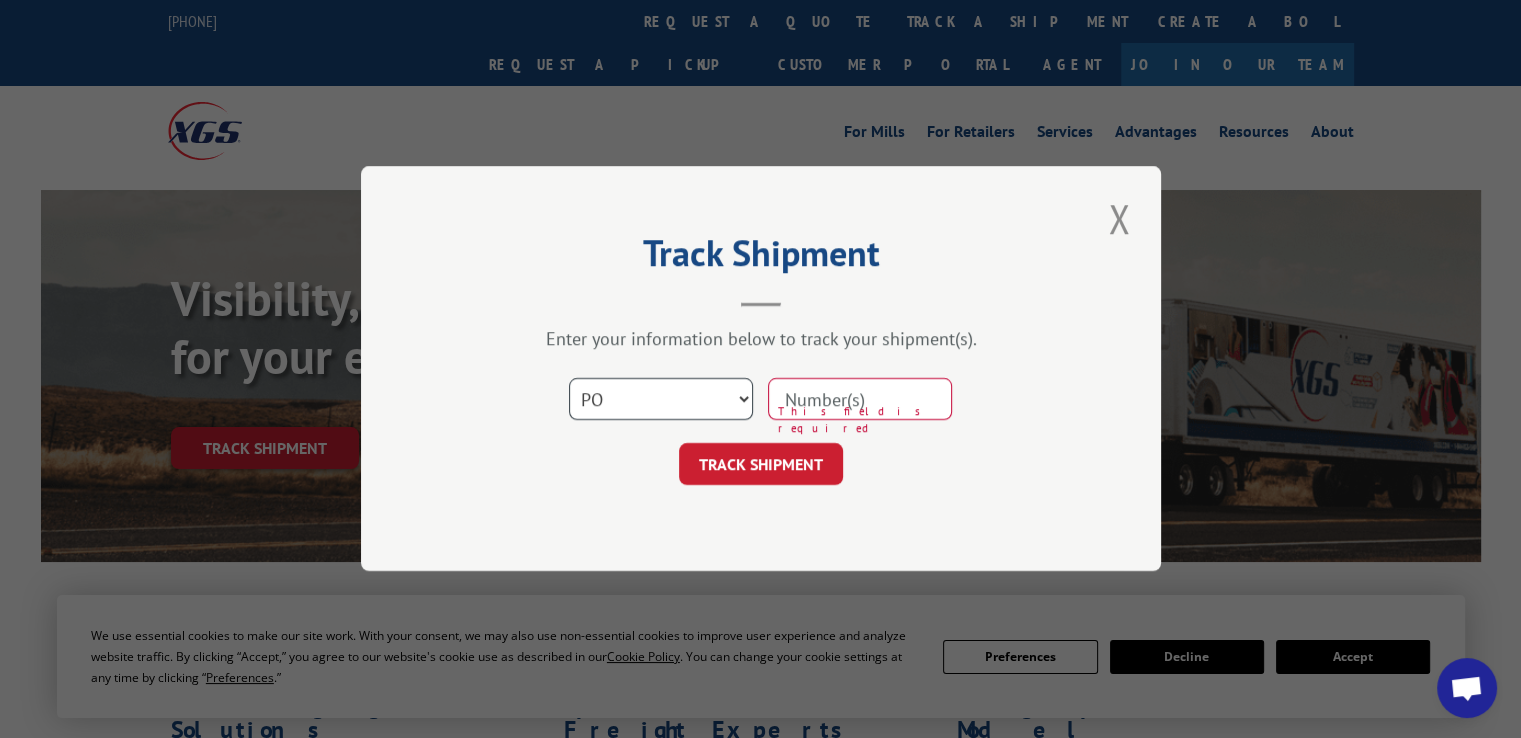 scroll, scrollTop: 100, scrollLeft: 0, axis: vertical 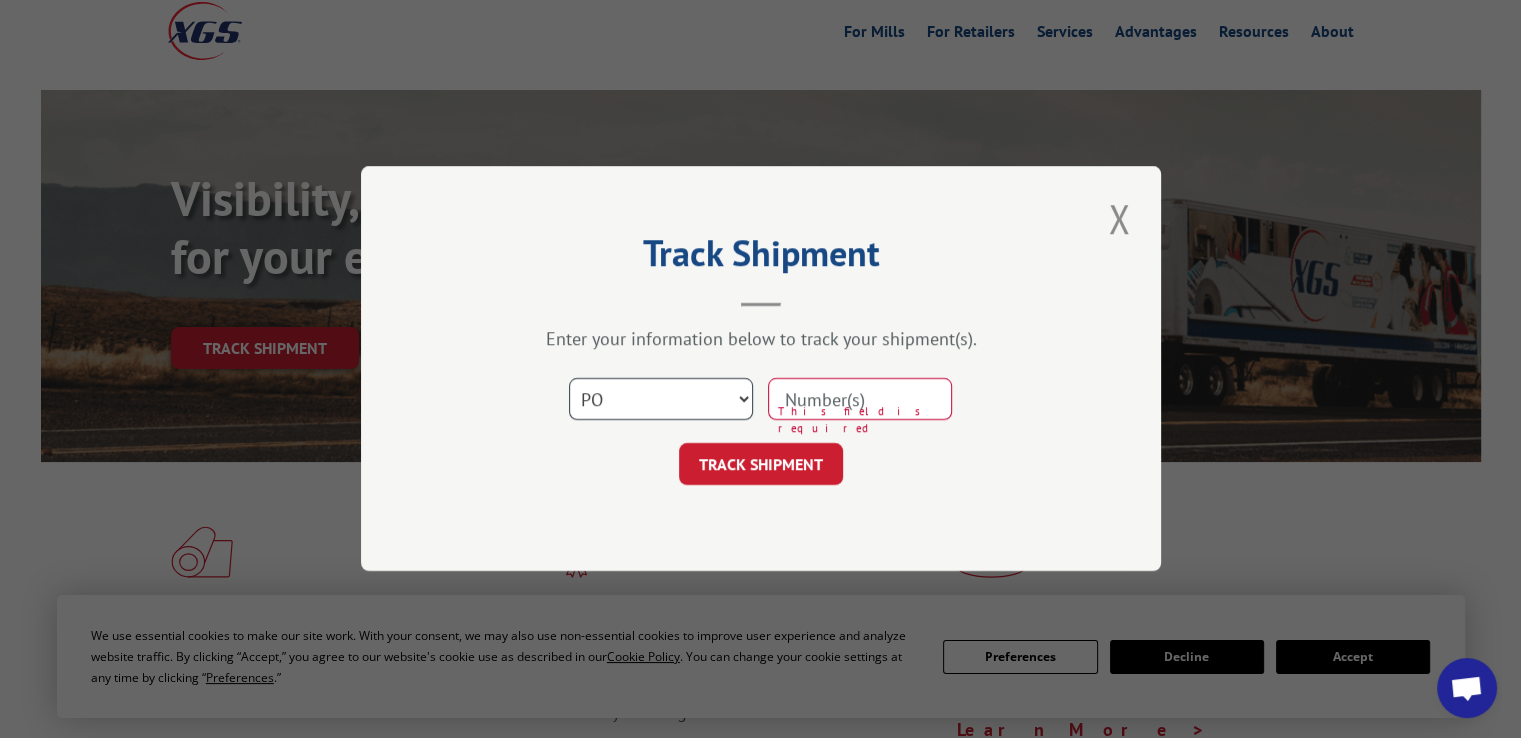click on "Select category... Probill BOL PO" at bounding box center [661, 400] 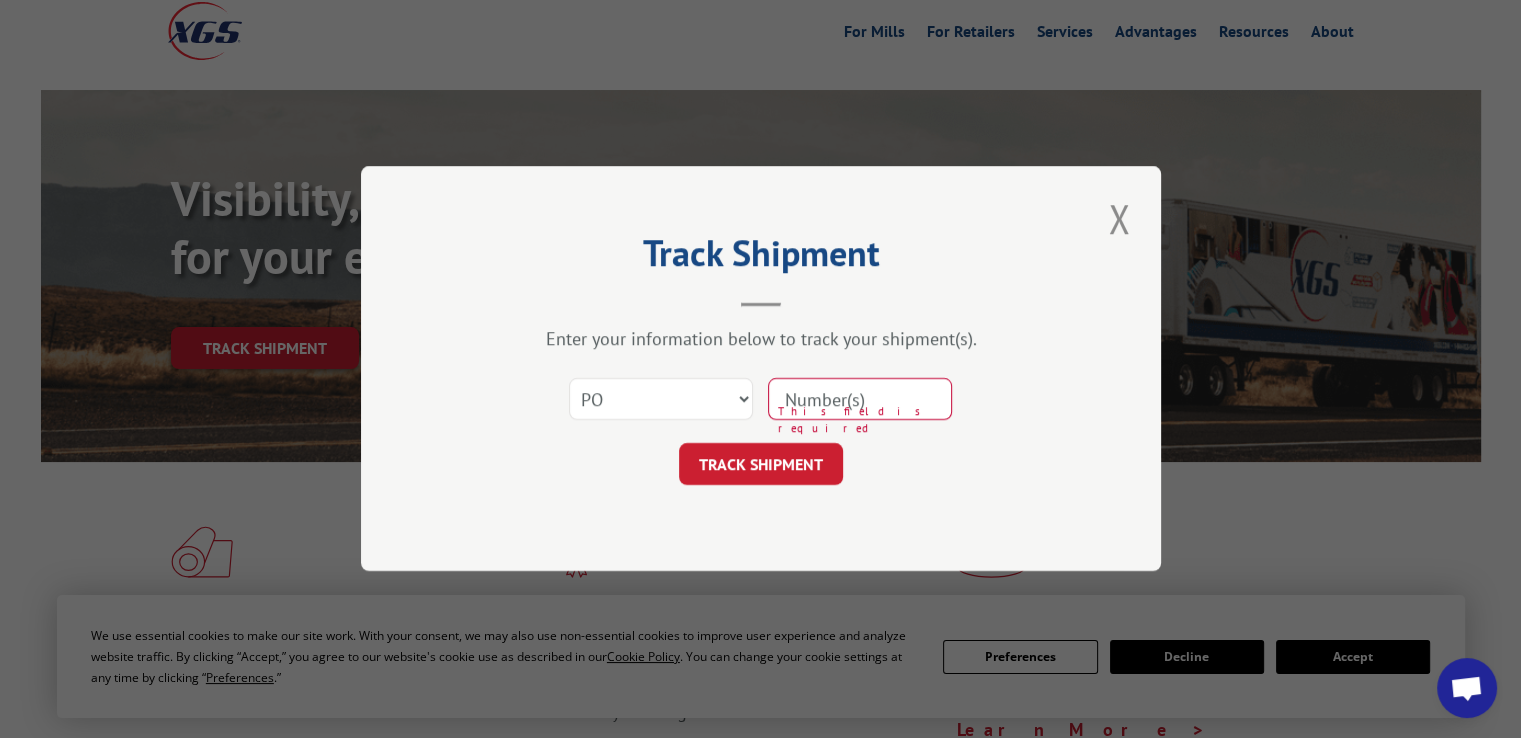 click at bounding box center [860, 400] 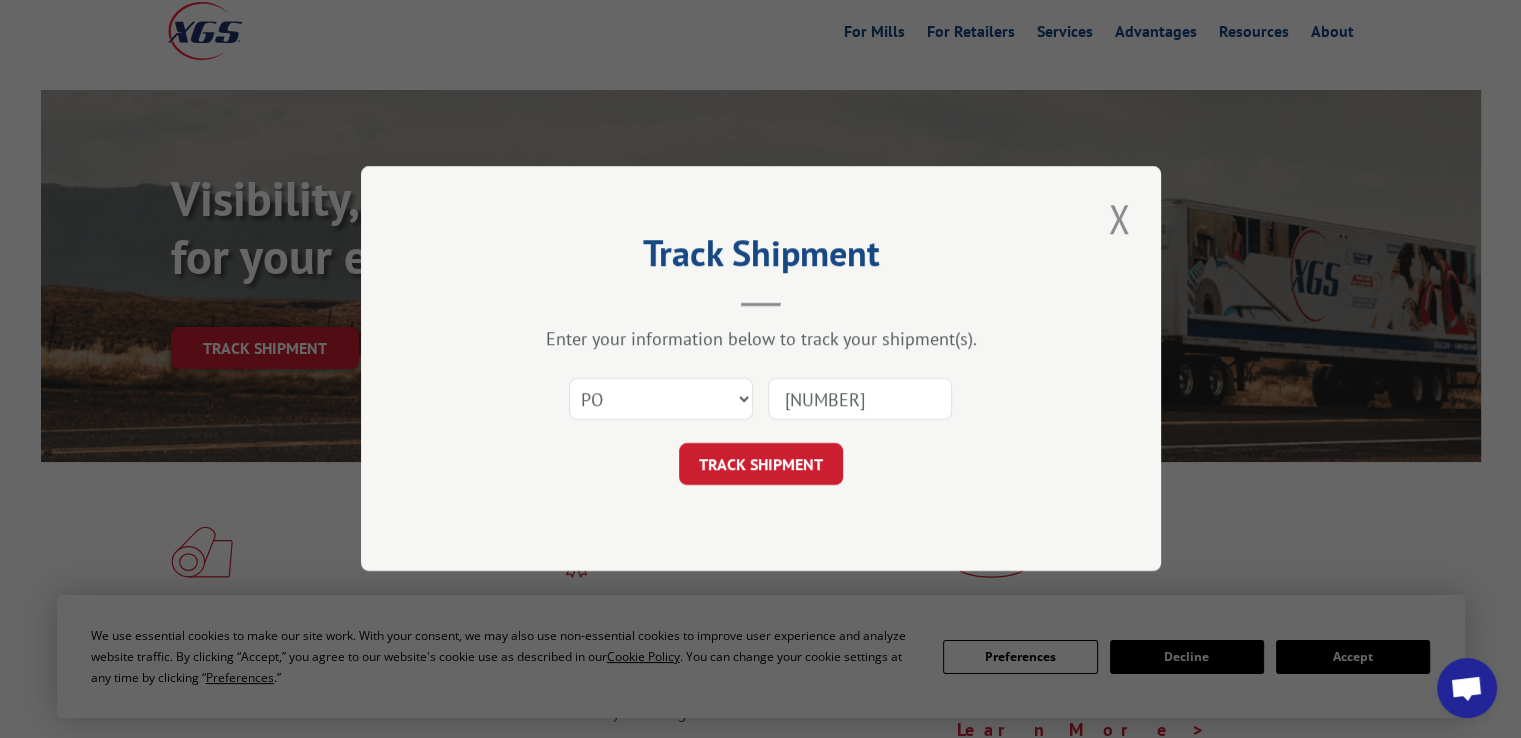 type on "[NUMBER]" 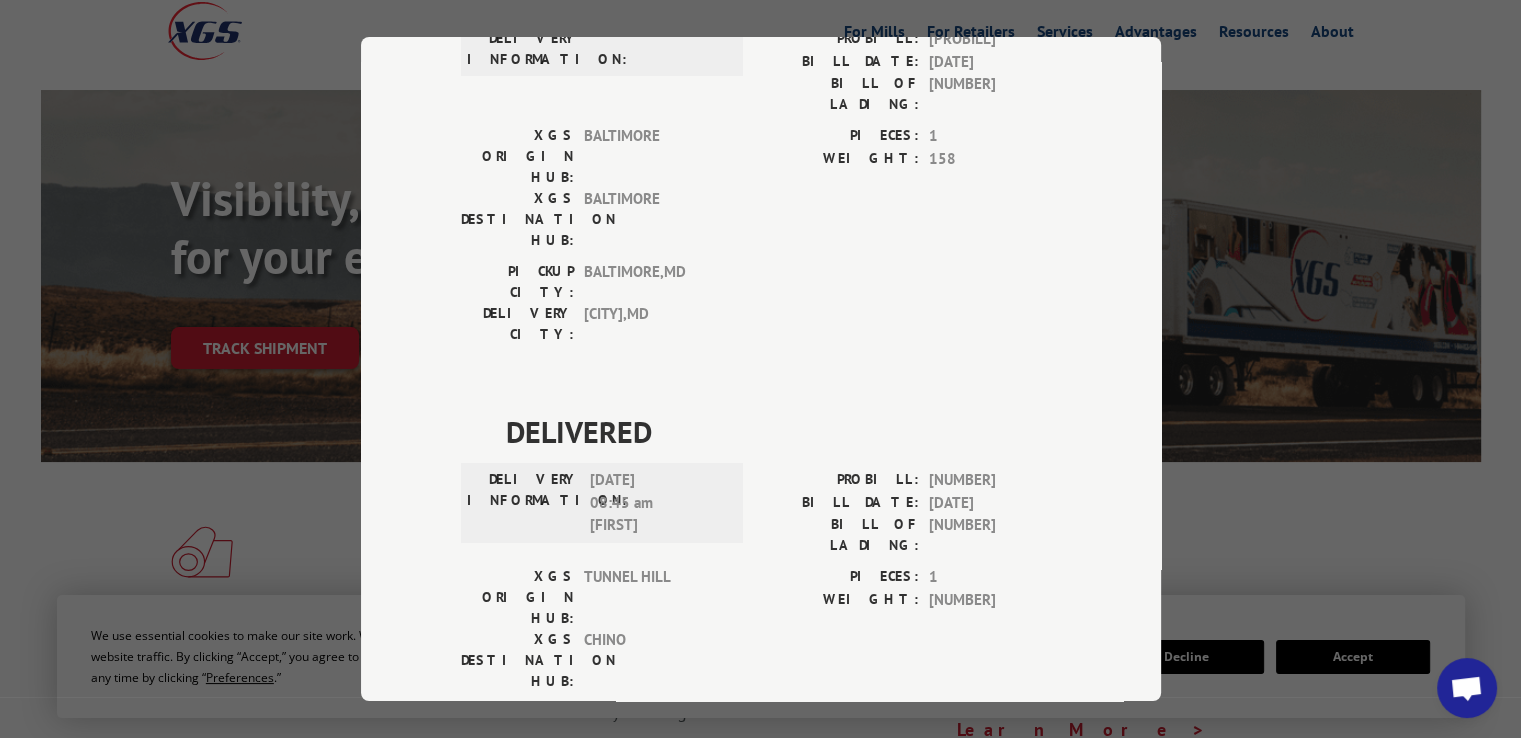 scroll, scrollTop: 0, scrollLeft: 0, axis: both 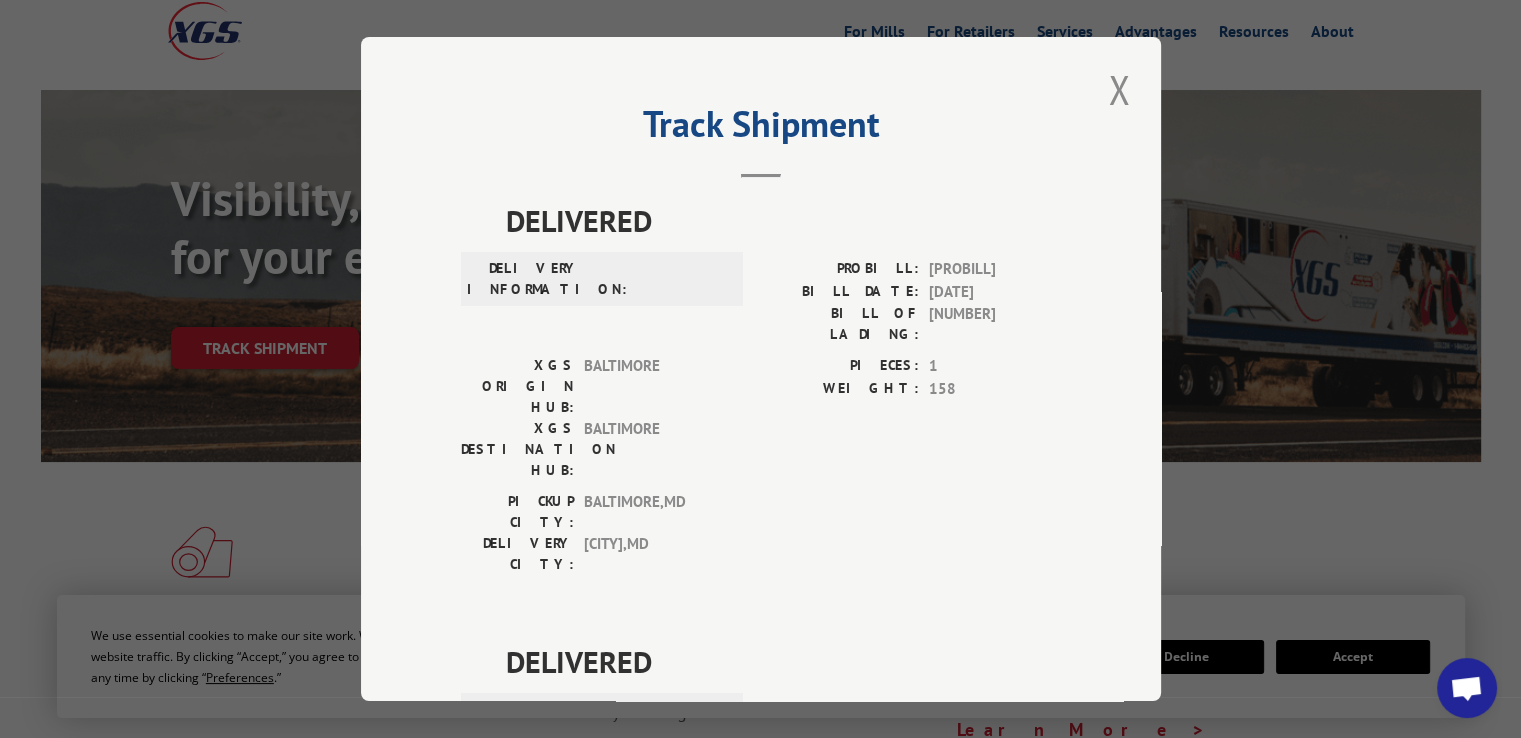 click at bounding box center [1119, 89] 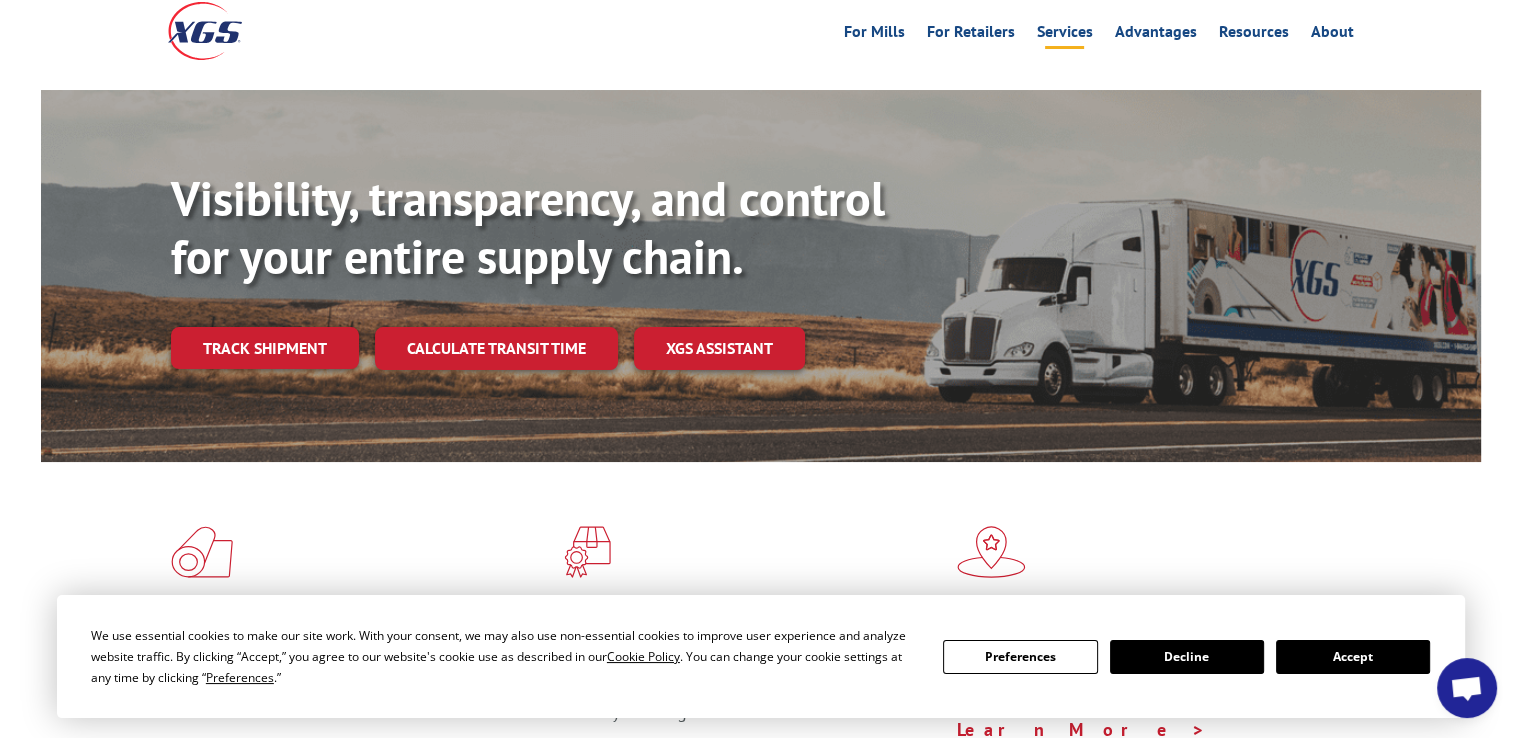 scroll, scrollTop: 0, scrollLeft: 0, axis: both 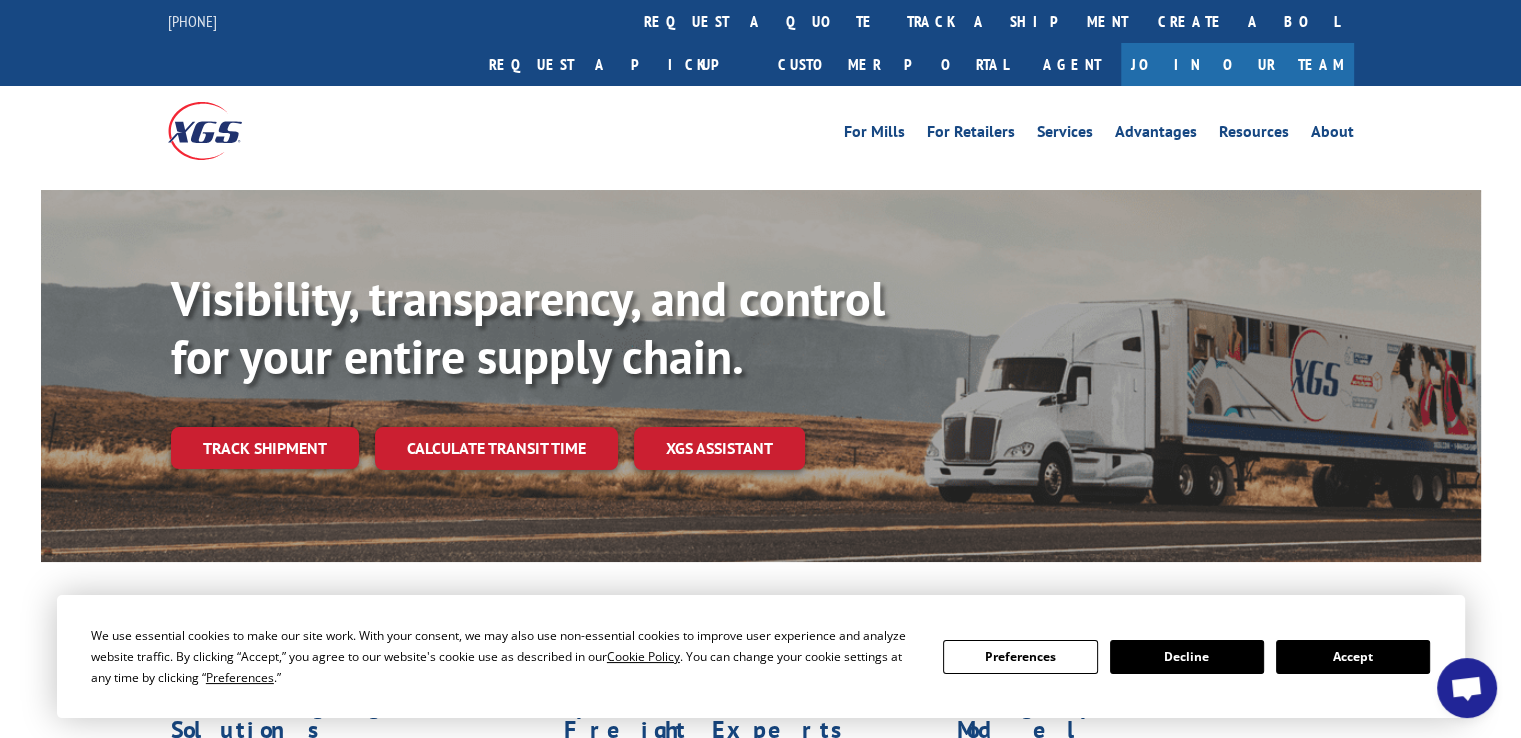 click on "For Mills
For Retailers
Services
Advantages
Resources
About
For Mills
For Retailers
Services
Advantages
Resources
About" at bounding box center [761, 130] 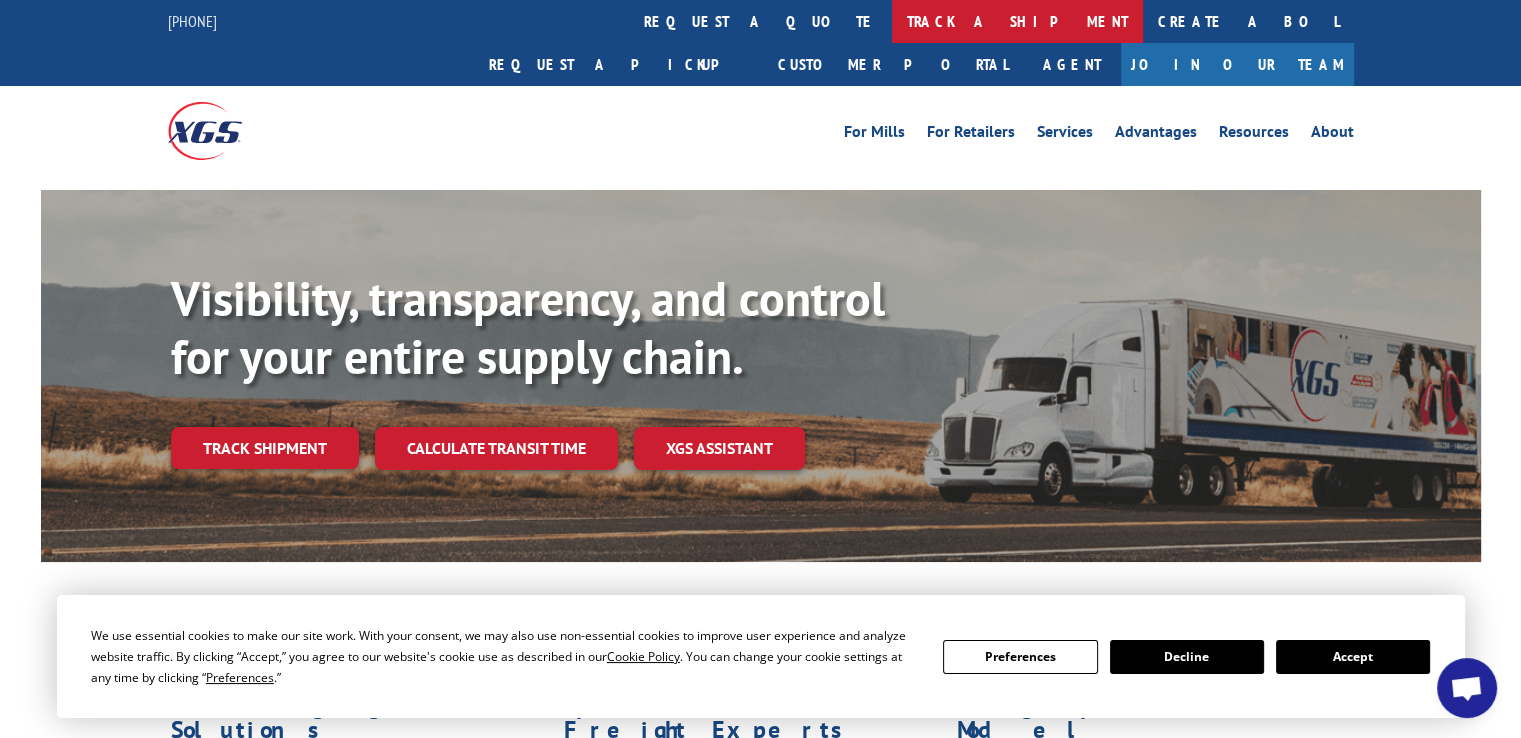 click on "track a shipment" at bounding box center (1017, 21) 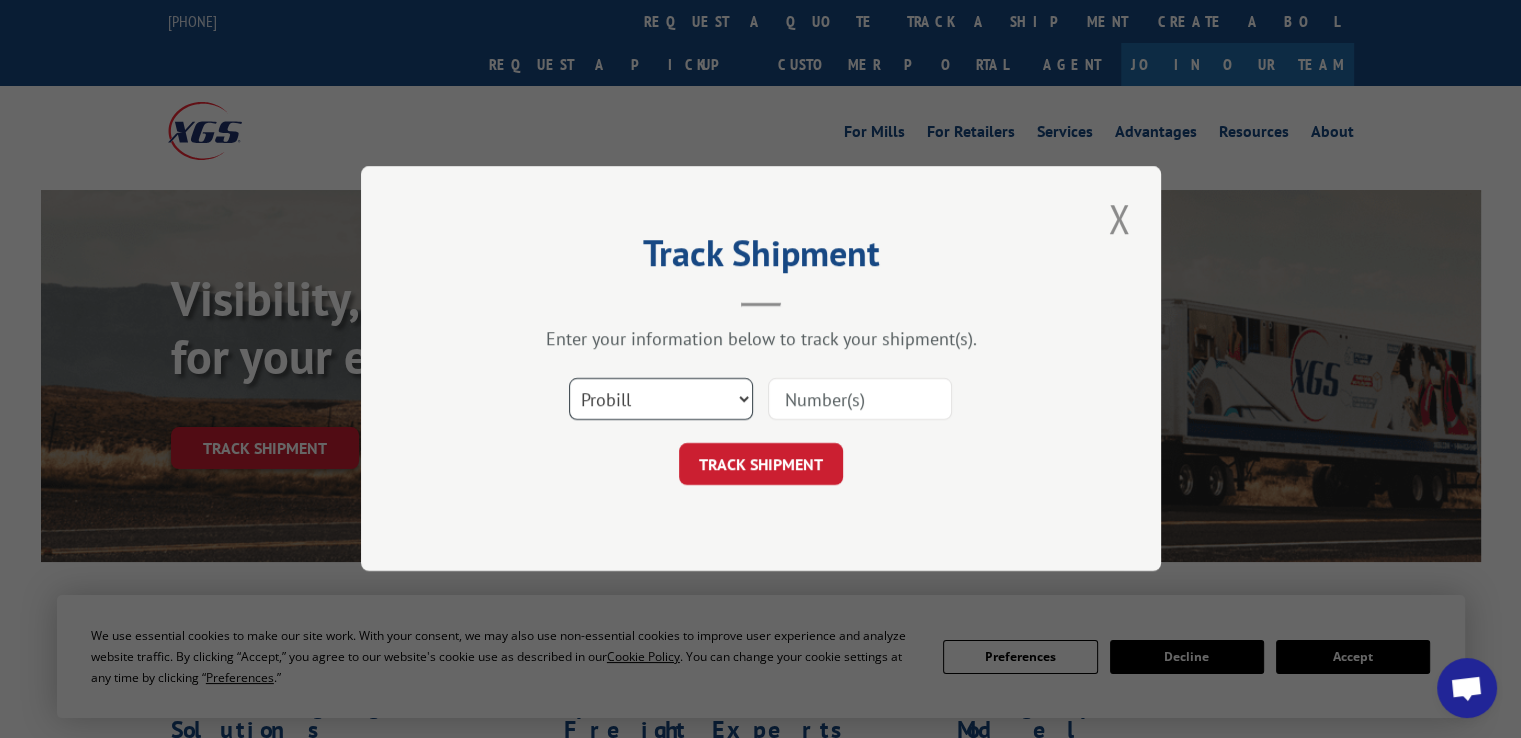 click on "Select category... Probill BOL PO" at bounding box center (661, 400) 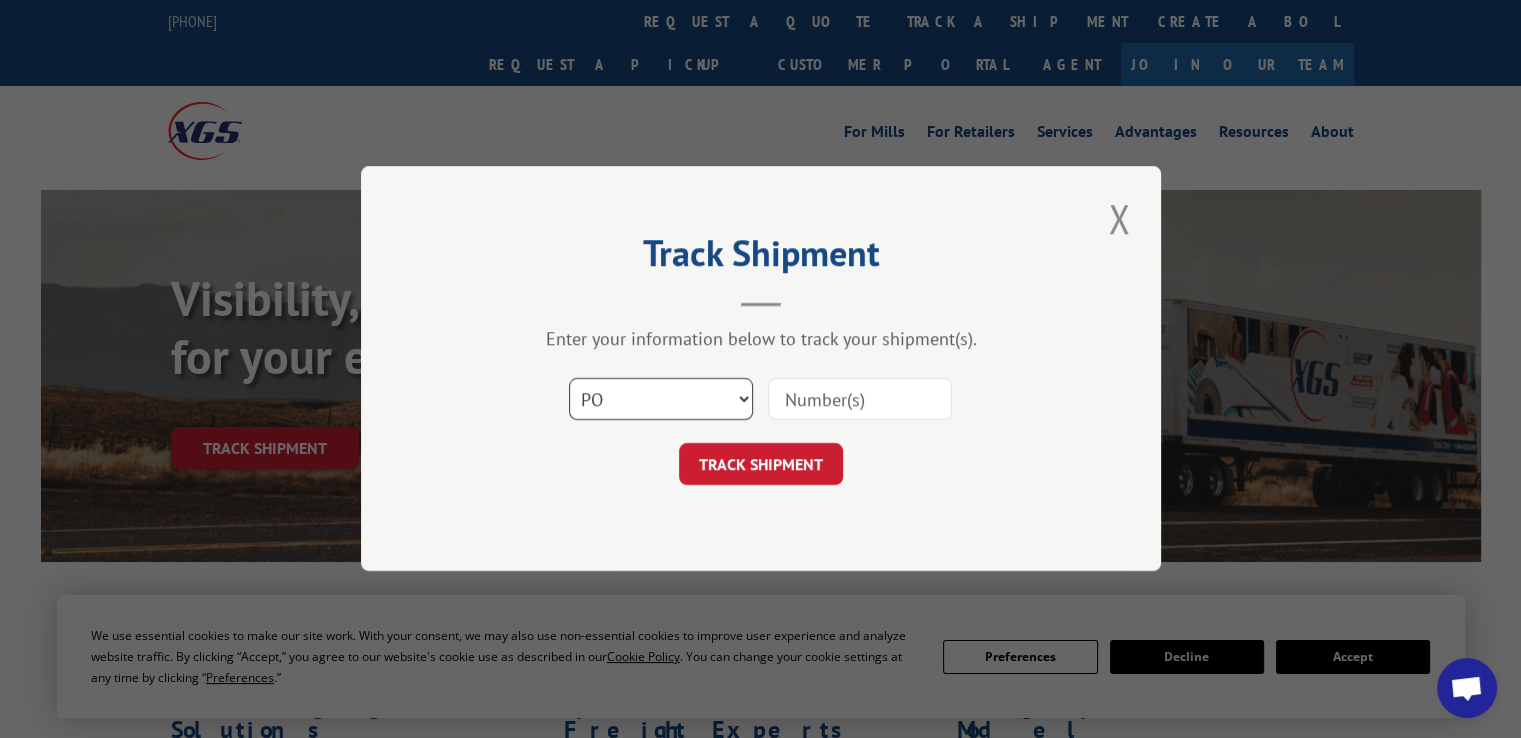click on "Select category... Probill BOL PO" at bounding box center [661, 400] 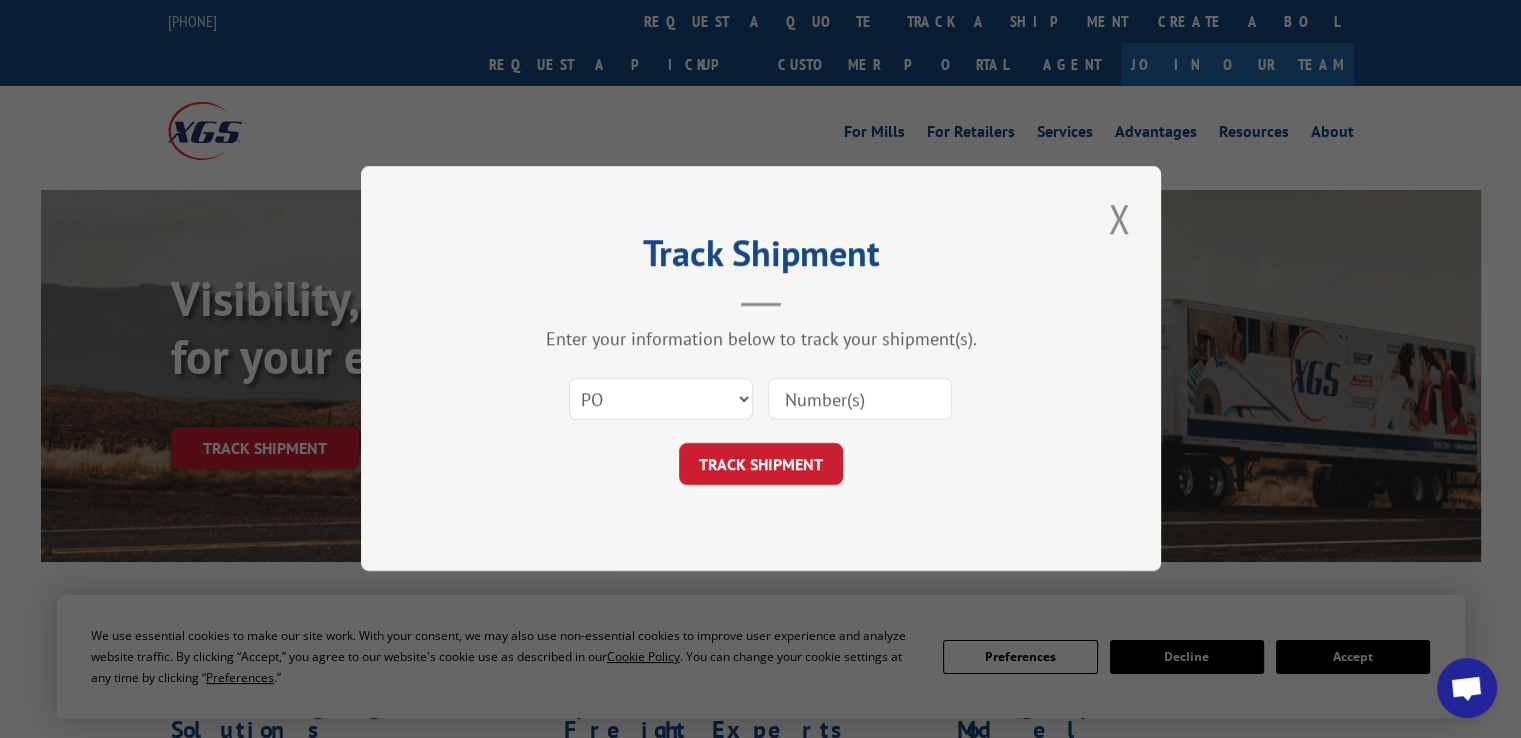 click at bounding box center (860, 400) 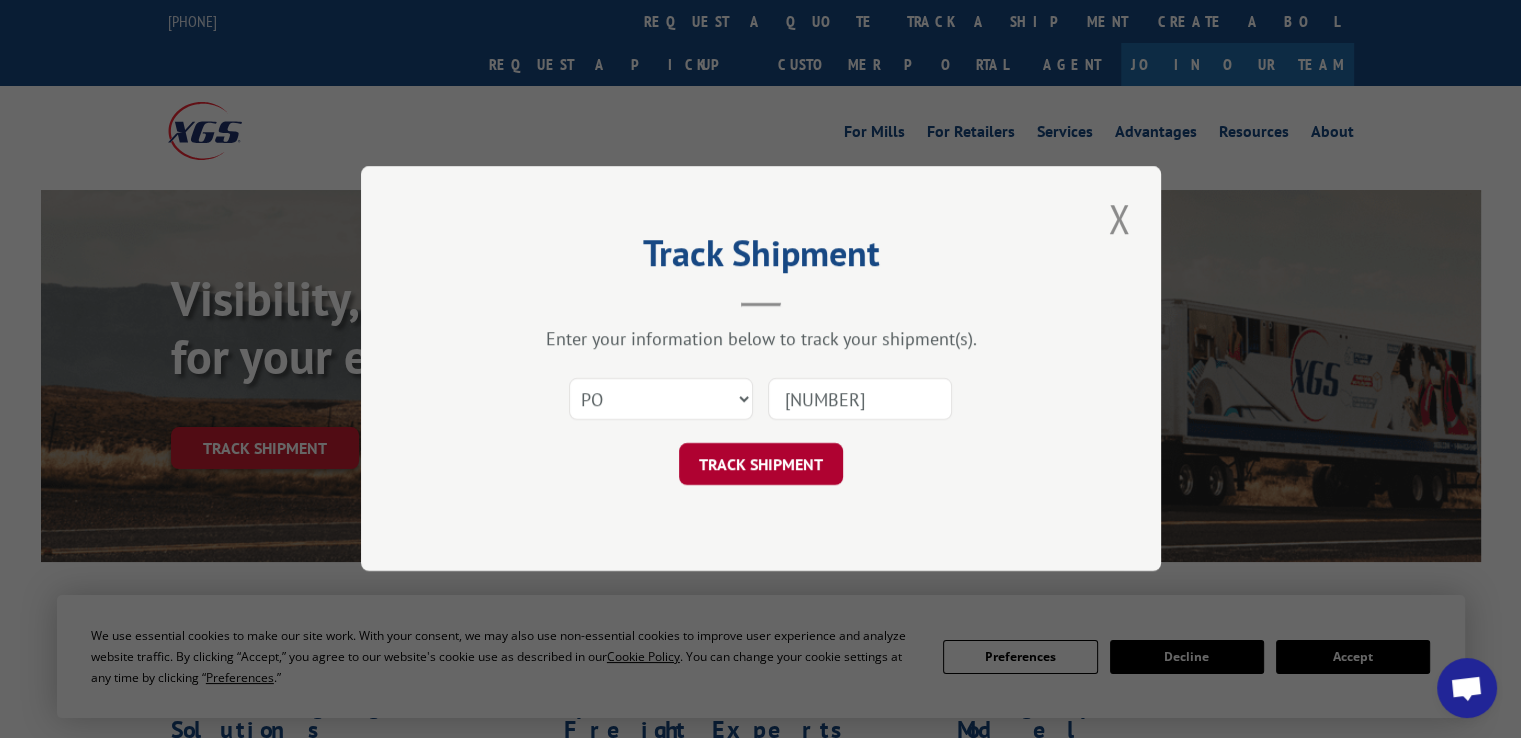 type on "[NUMBER]" 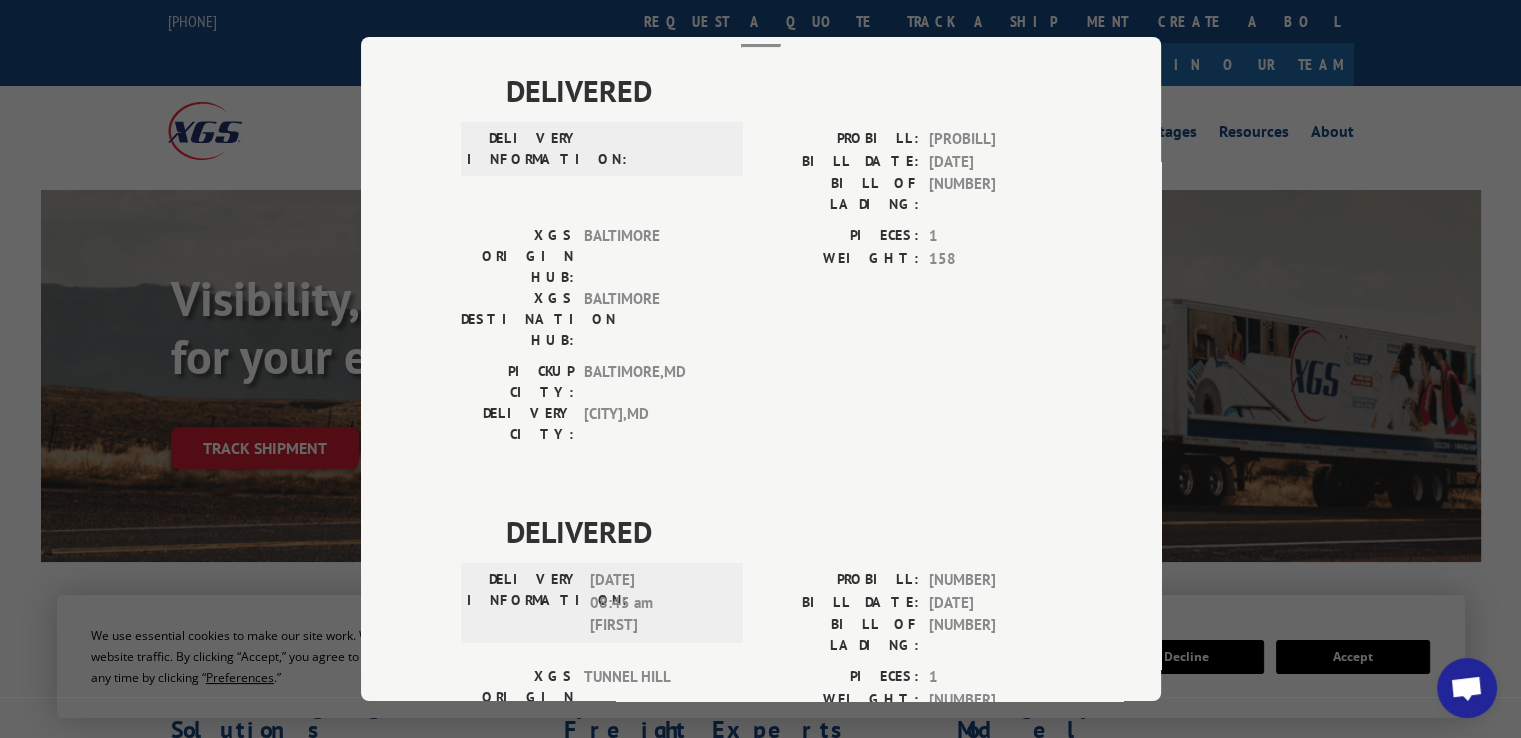 scroll, scrollTop: 0, scrollLeft: 0, axis: both 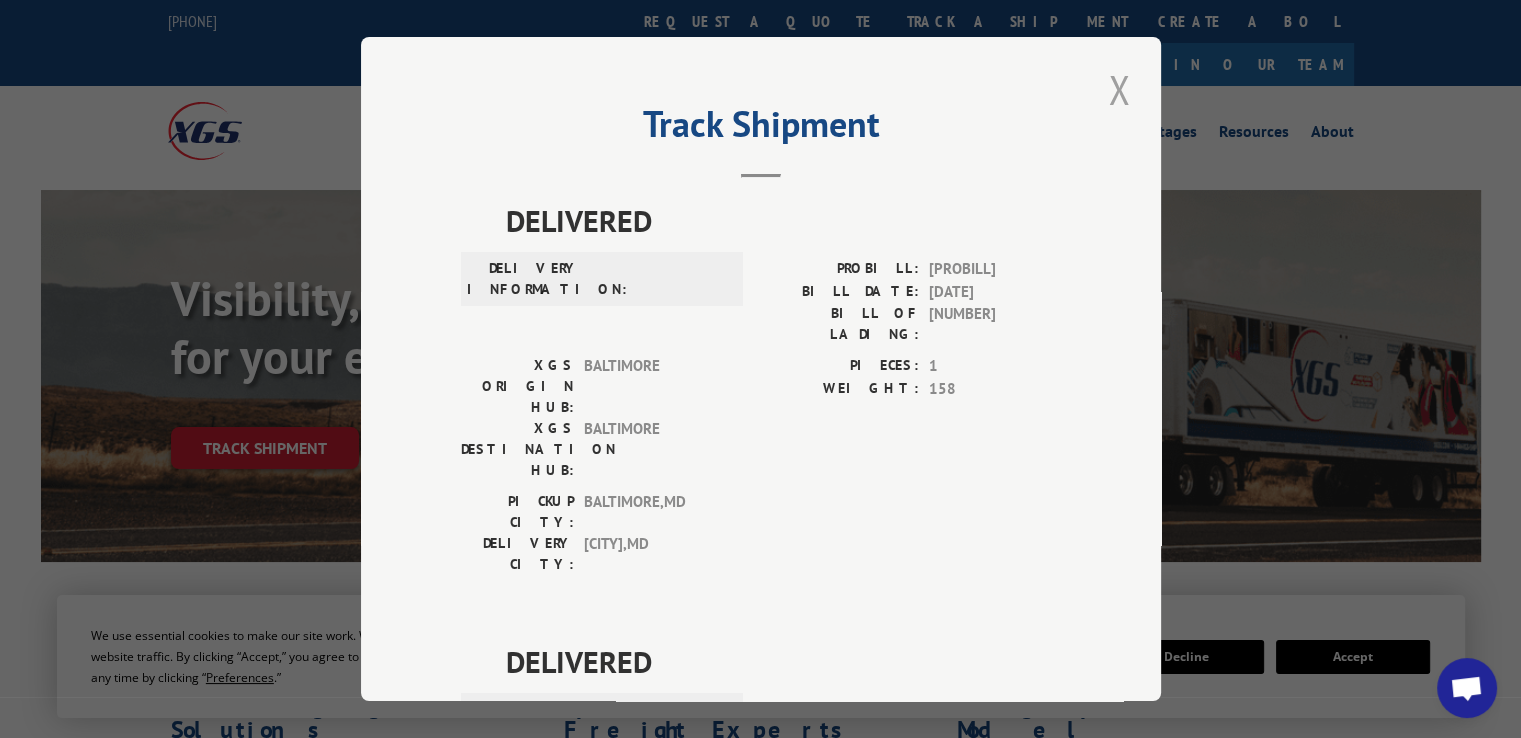 click at bounding box center [1119, 89] 